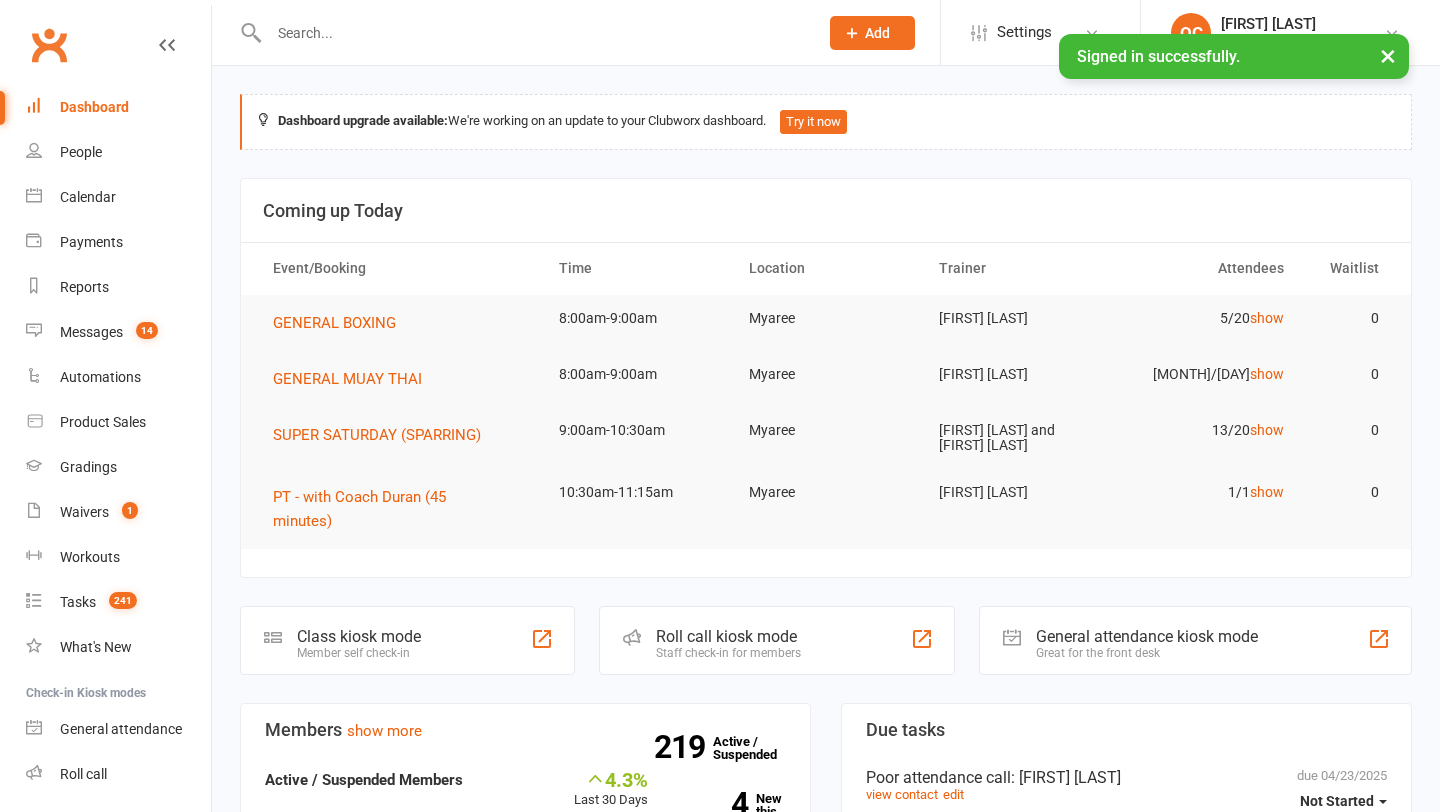 scroll, scrollTop: 0, scrollLeft: 0, axis: both 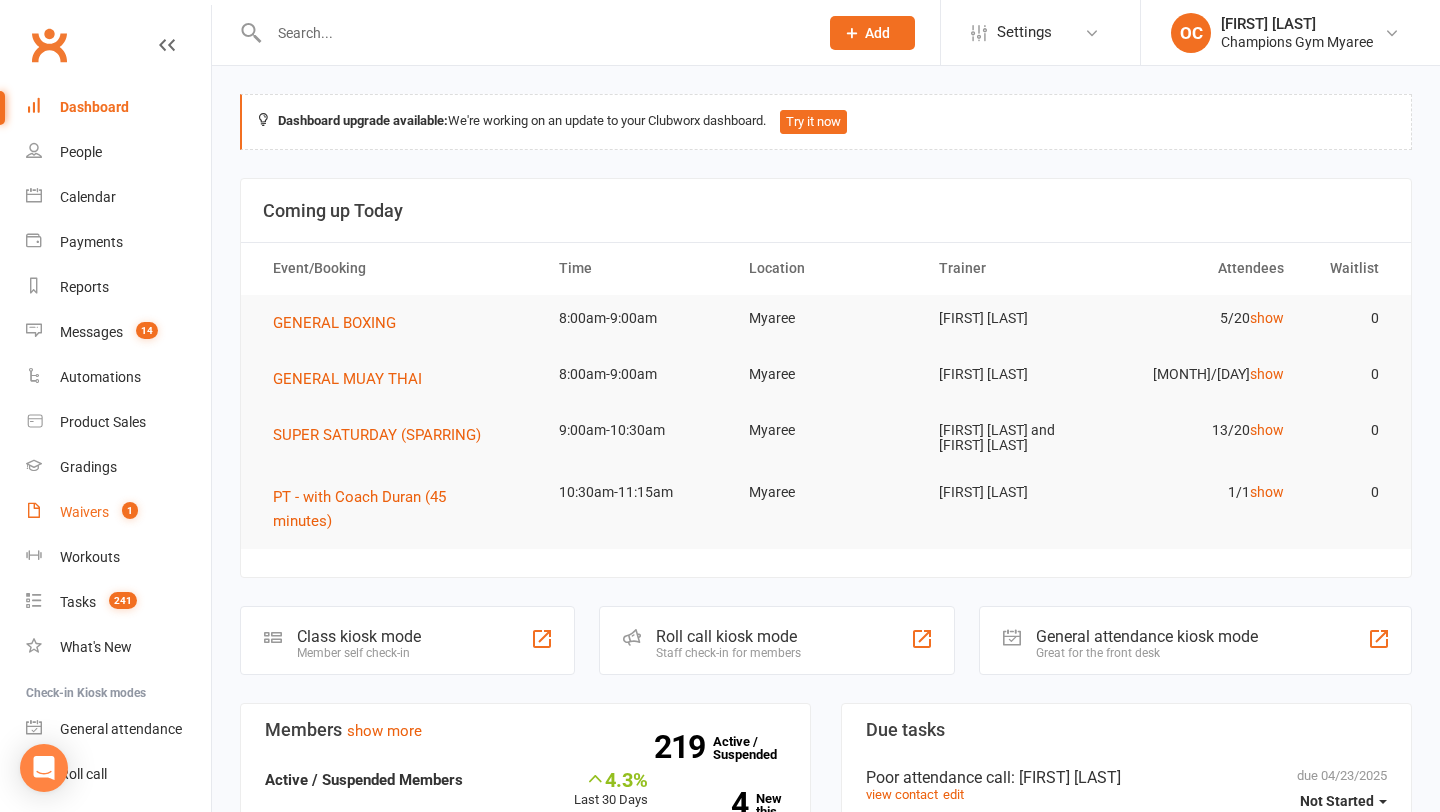 click on "1" at bounding box center [125, 512] 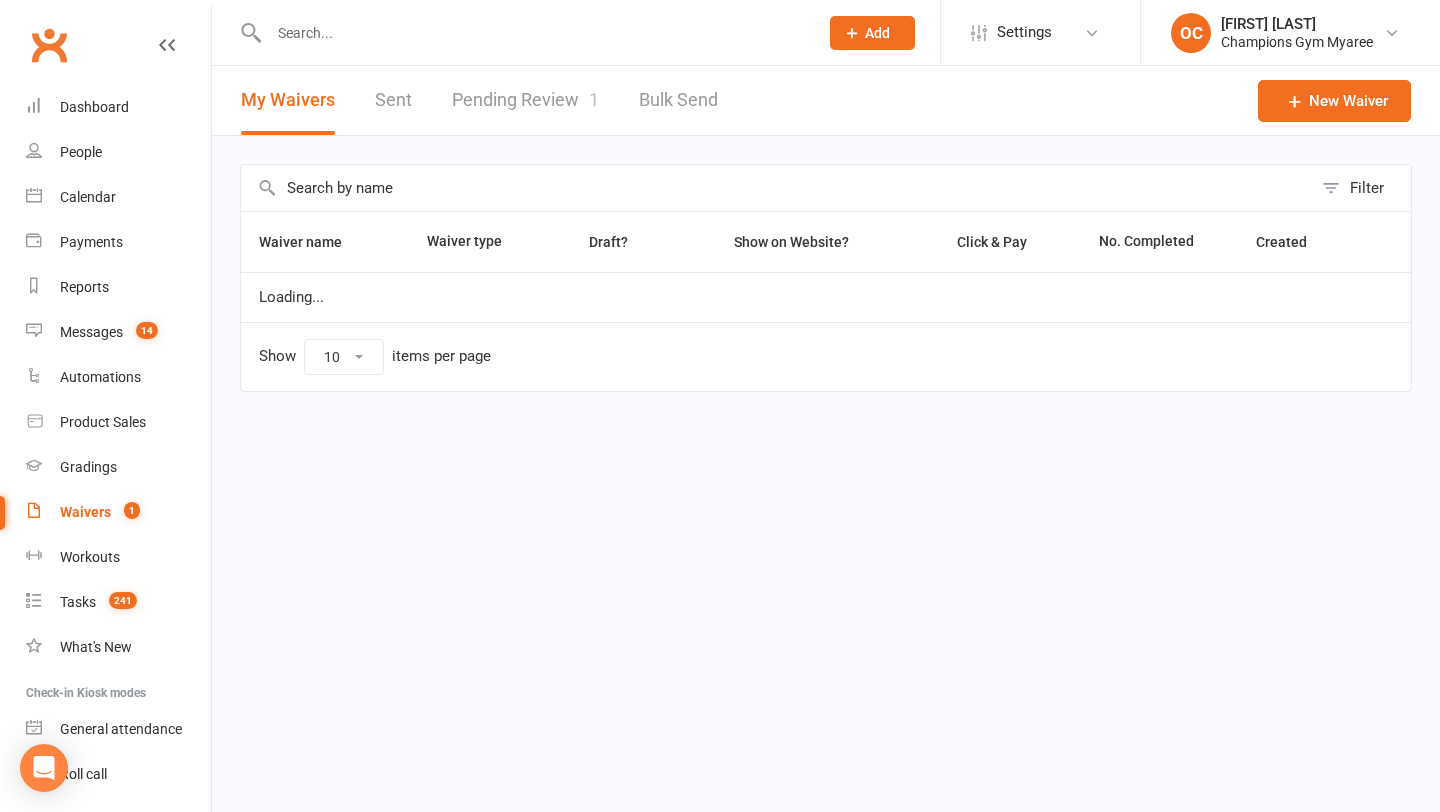 click on "Pending Review 1" at bounding box center (525, 100) 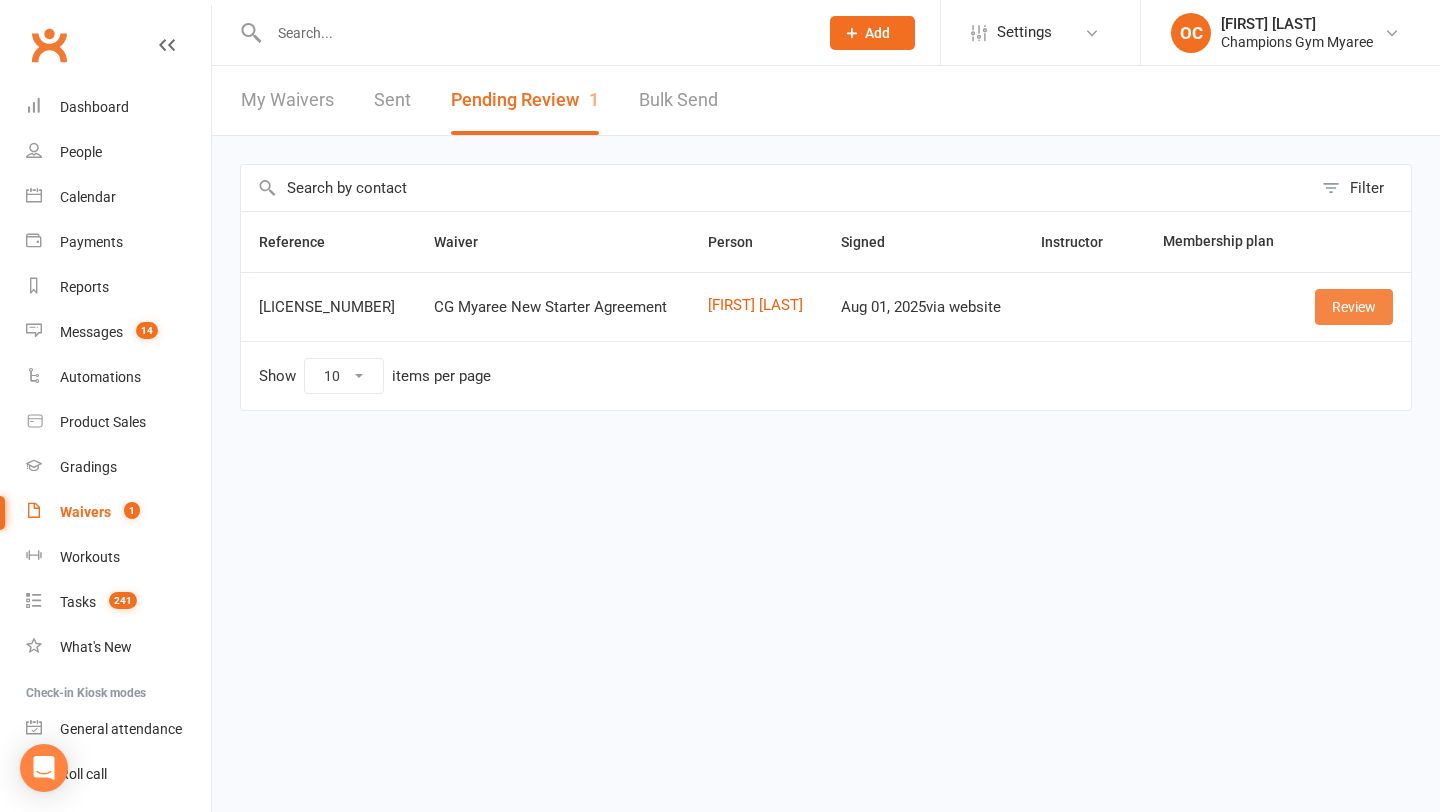 click on "Review" at bounding box center [1354, 307] 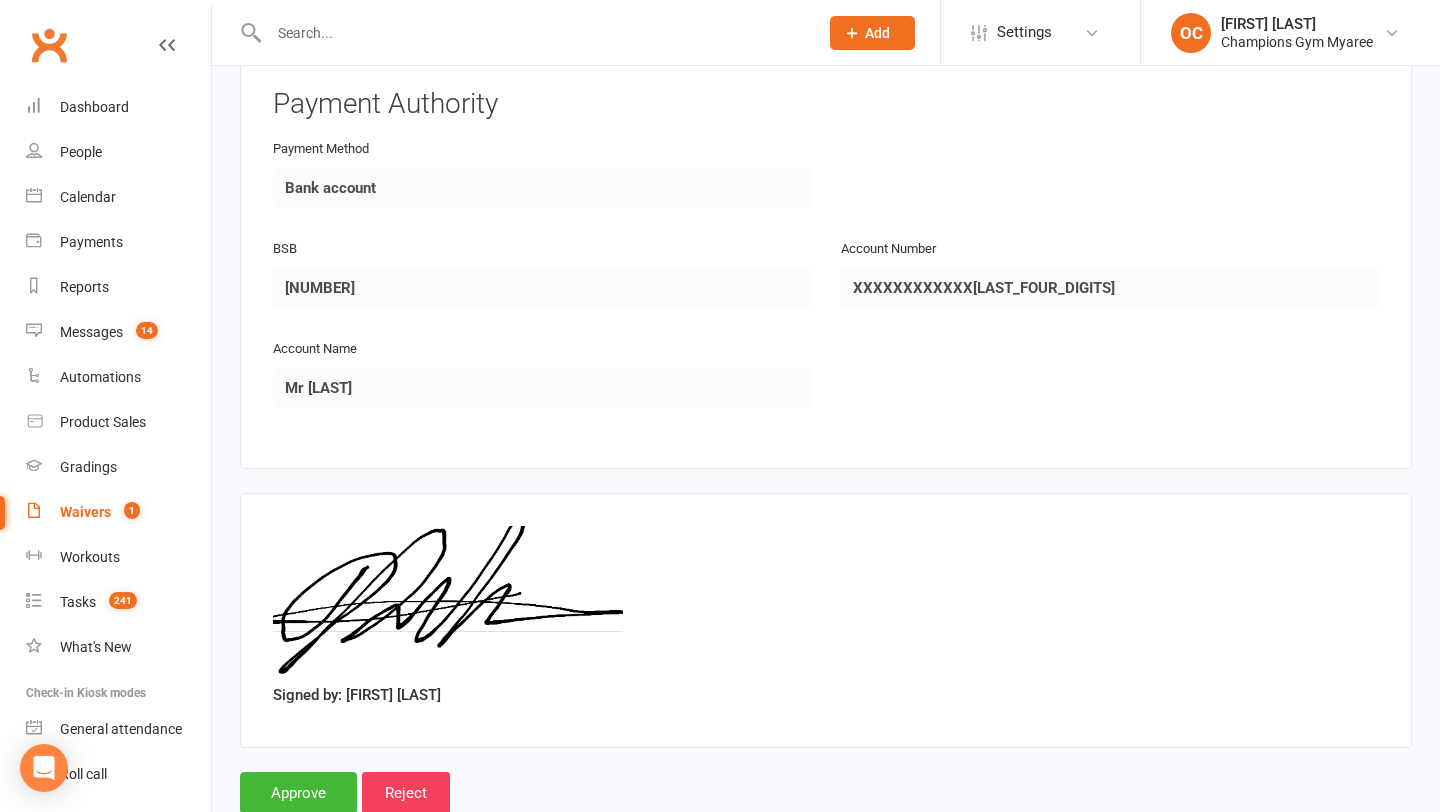 scroll, scrollTop: 2190, scrollLeft: 0, axis: vertical 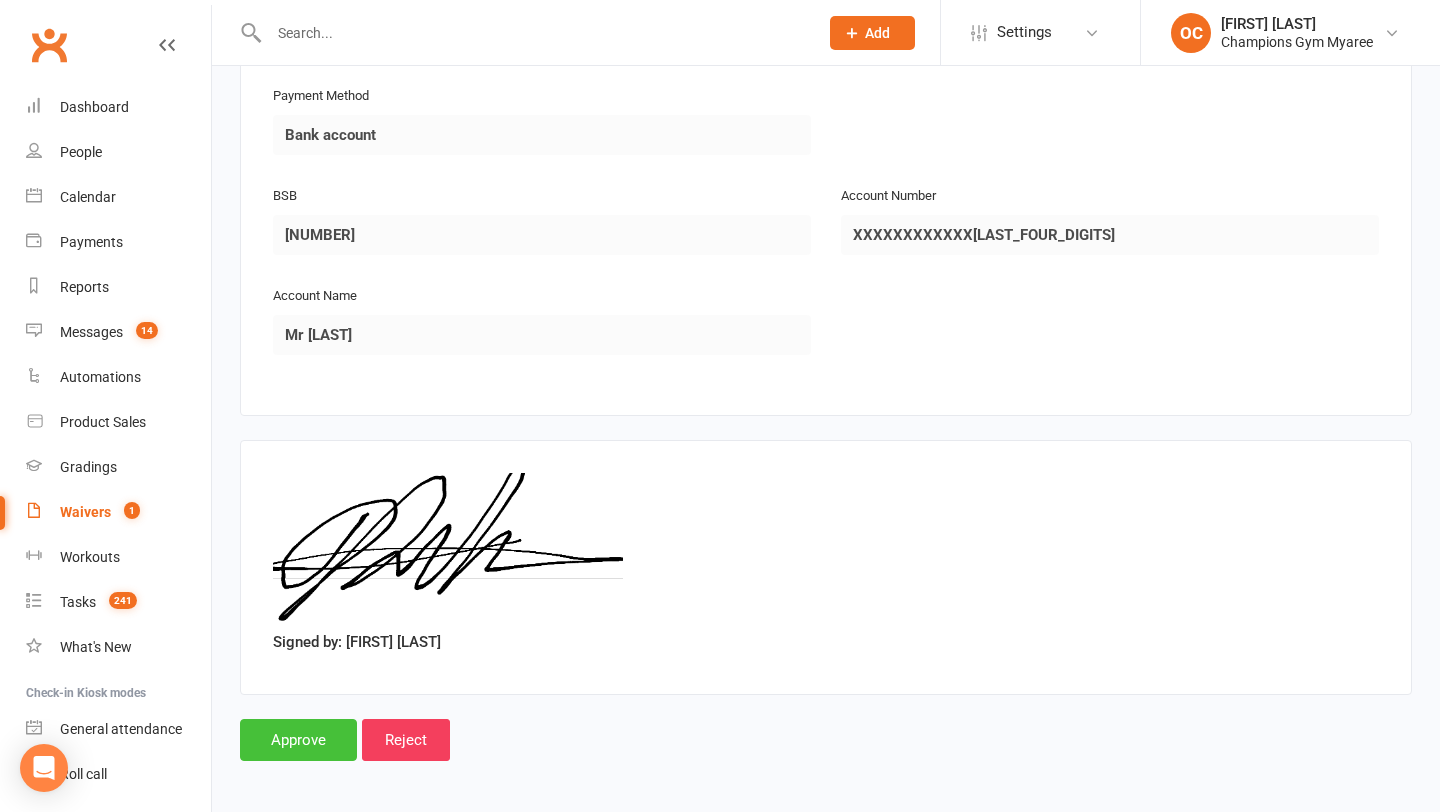 click on "Approve" at bounding box center (298, 740) 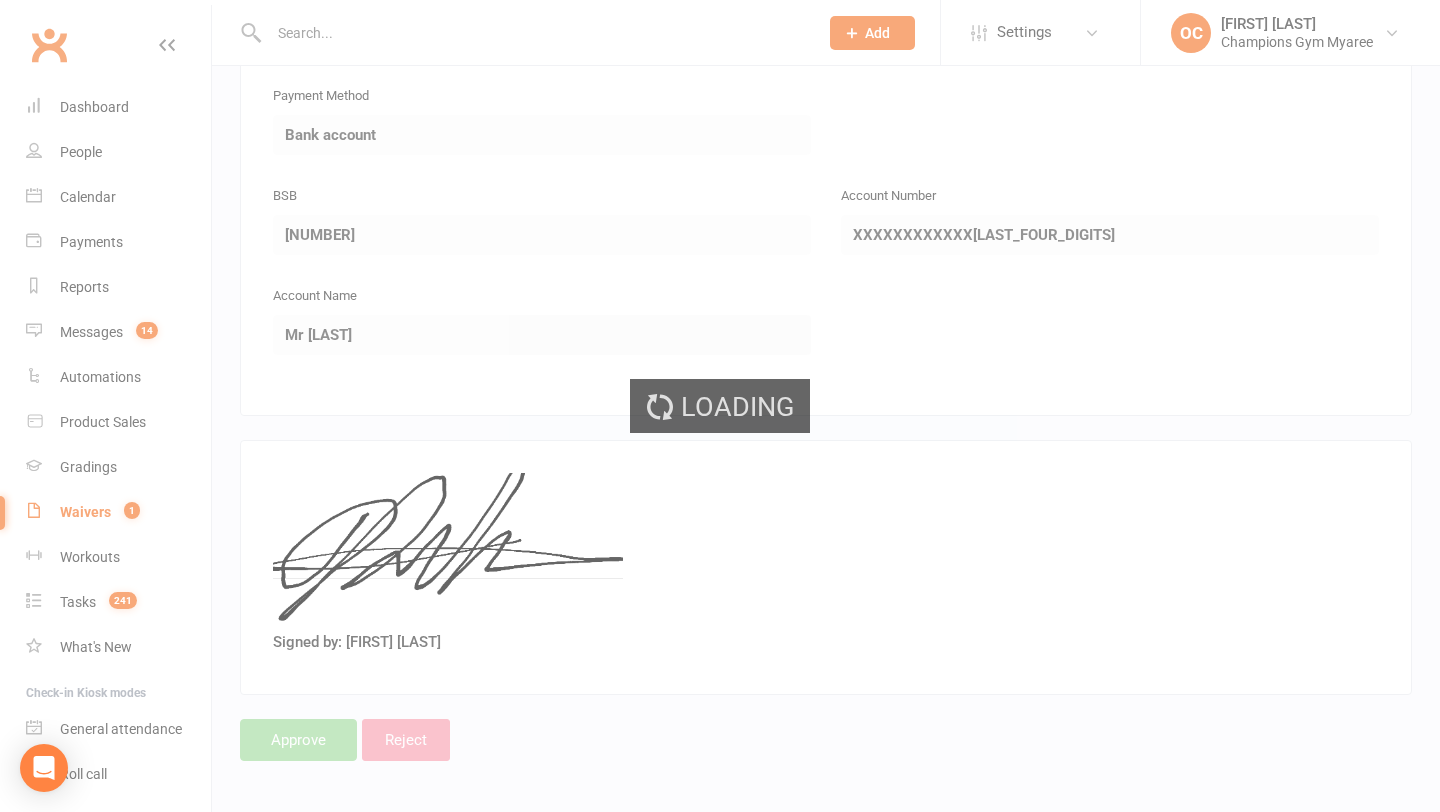 scroll, scrollTop: 0, scrollLeft: 0, axis: both 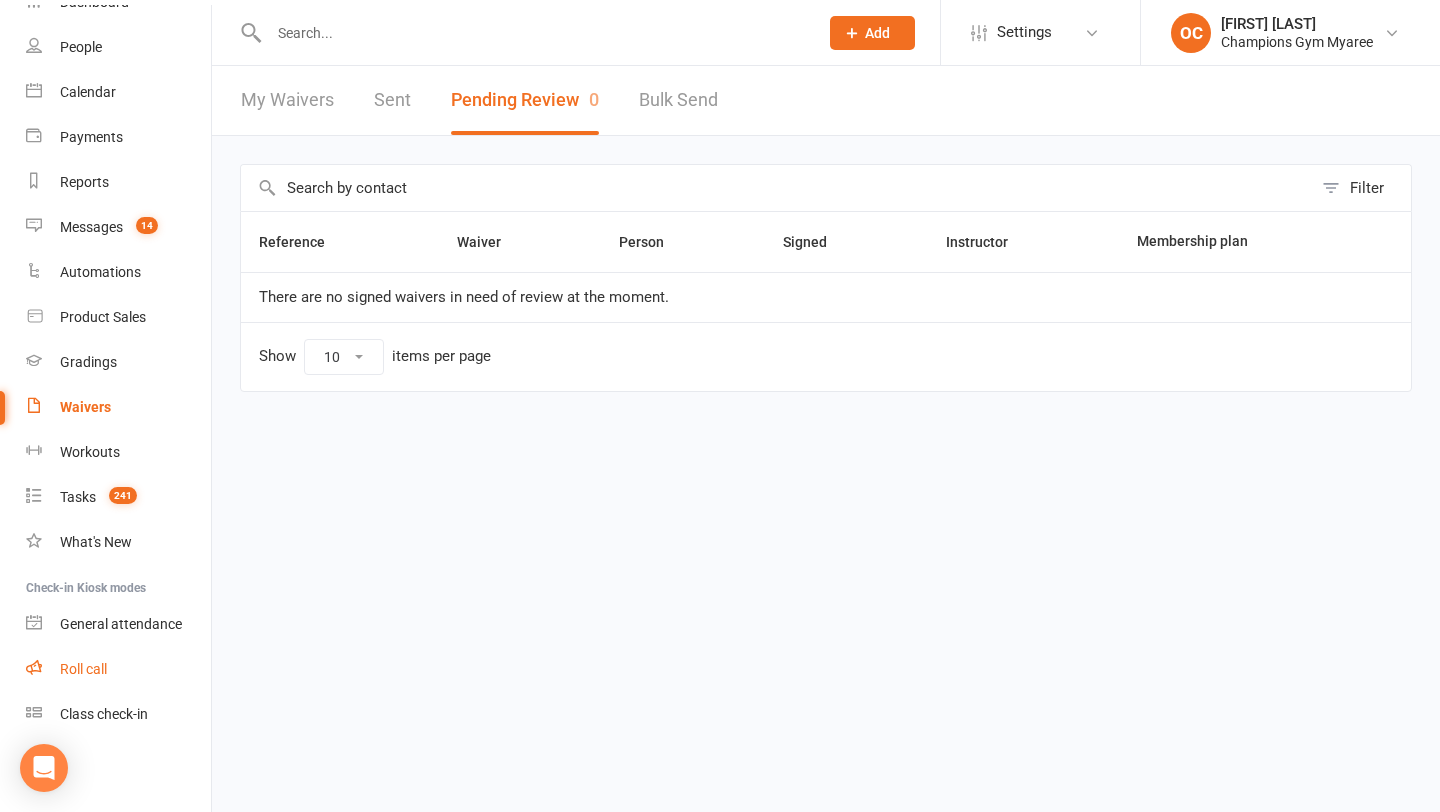 click on "Roll call" at bounding box center (118, 669) 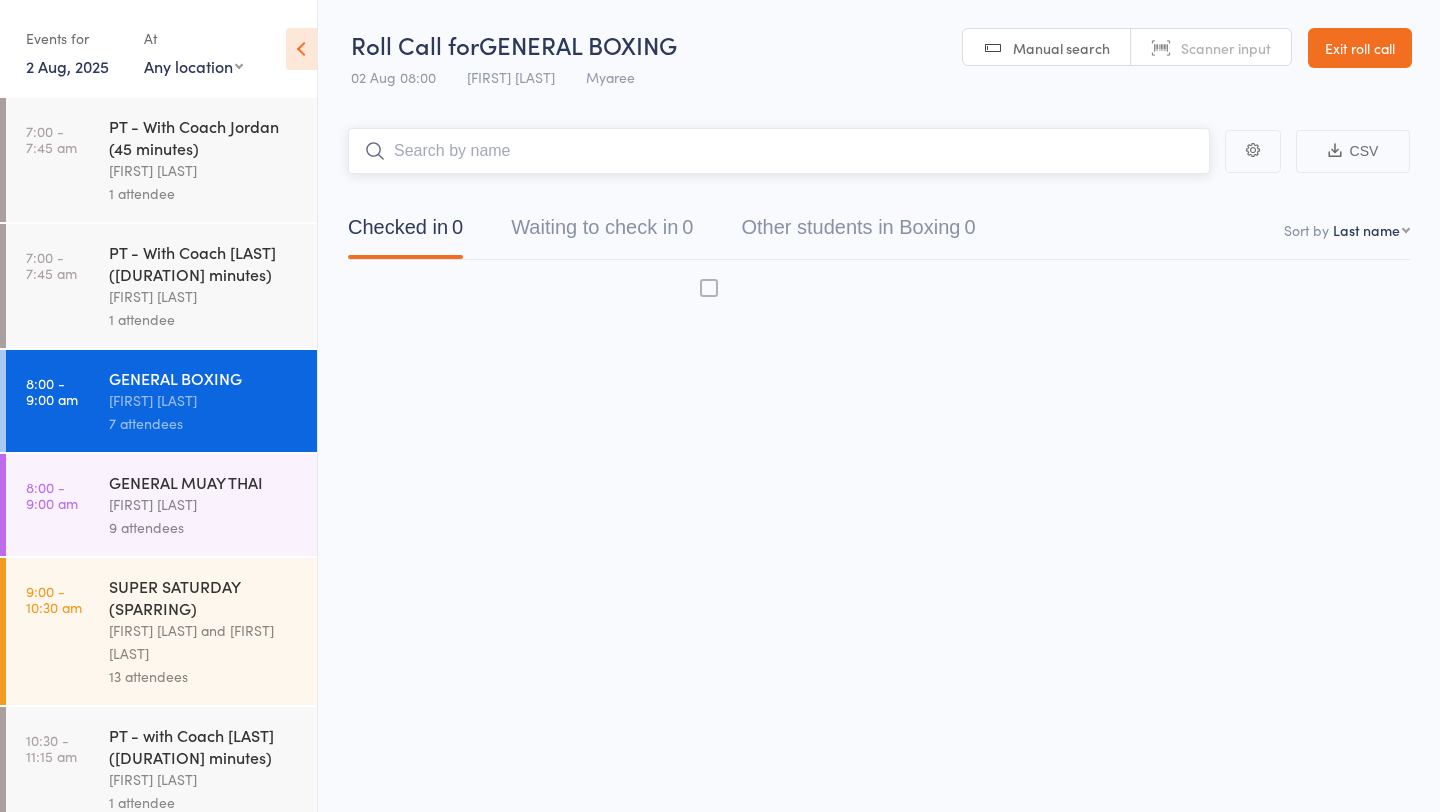 scroll, scrollTop: 0, scrollLeft: 0, axis: both 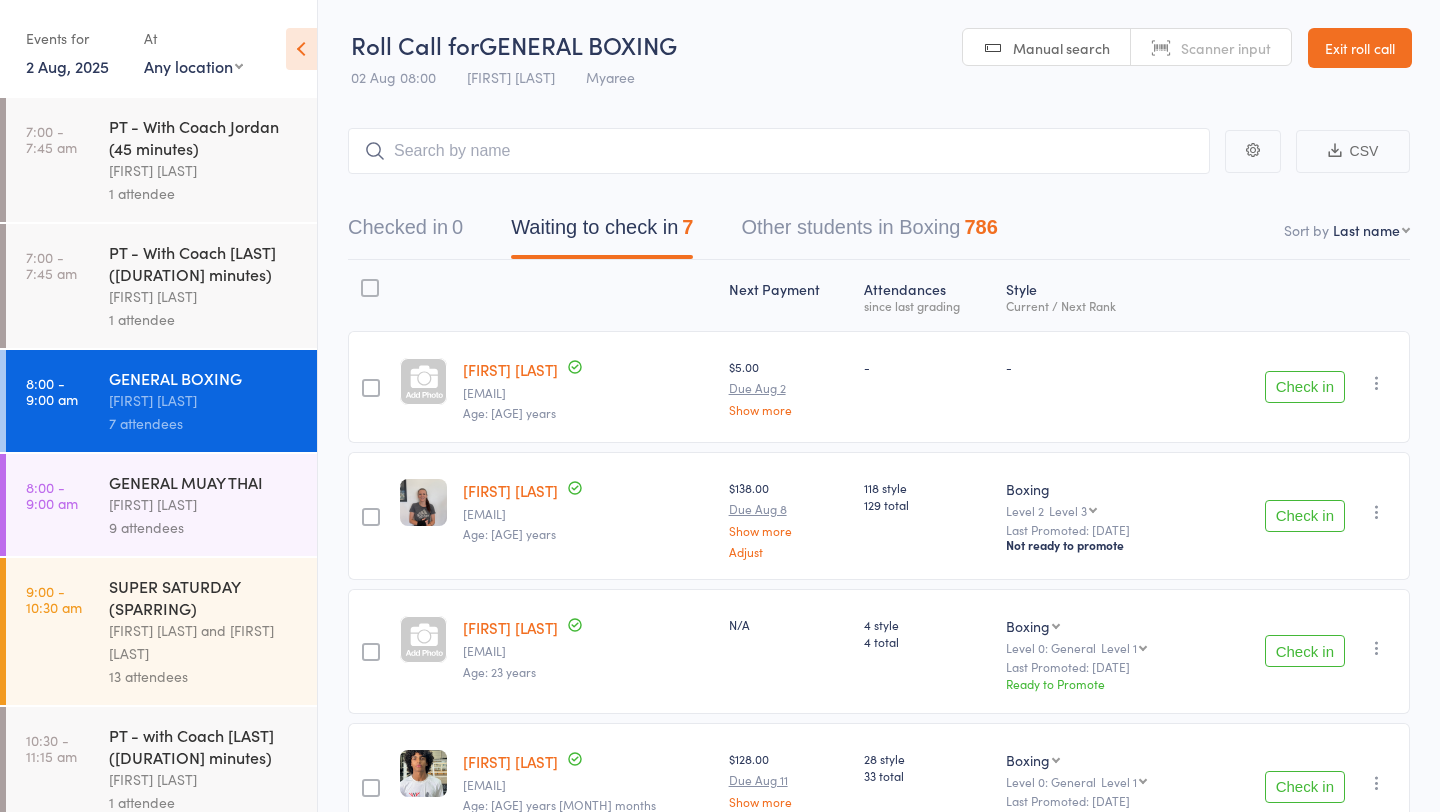 click at bounding box center [1377, 383] 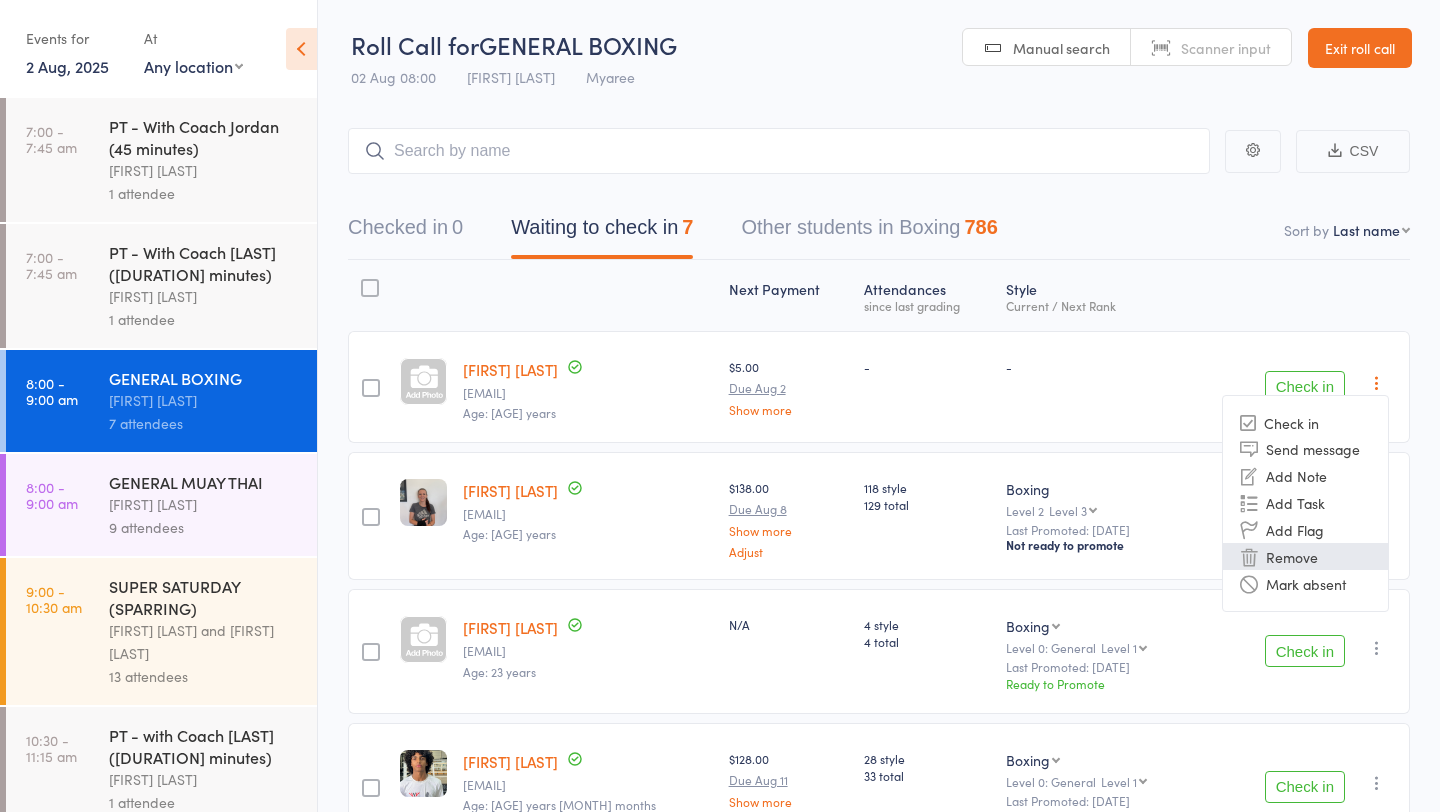 click on "Remove" at bounding box center (1305, 556) 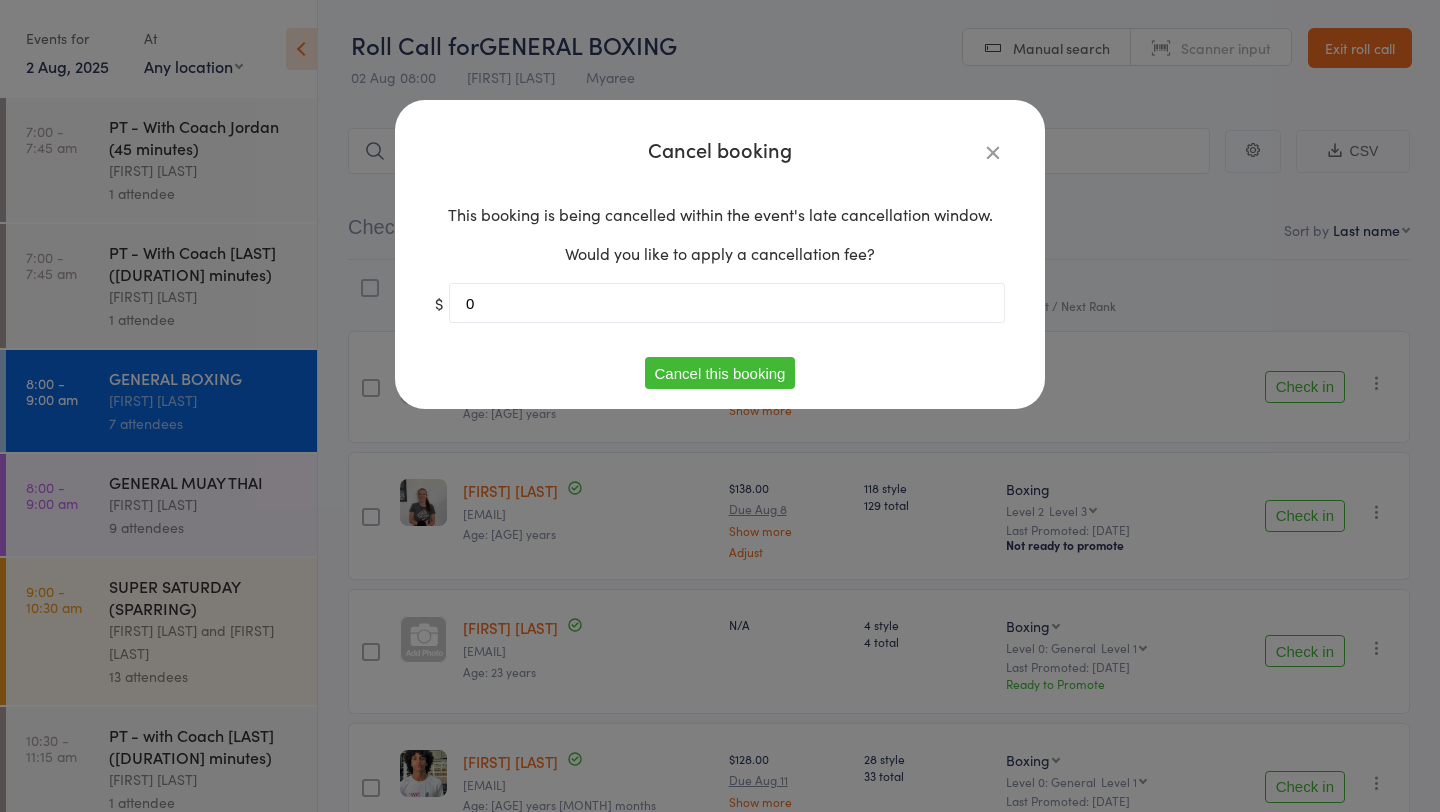 type on "0" 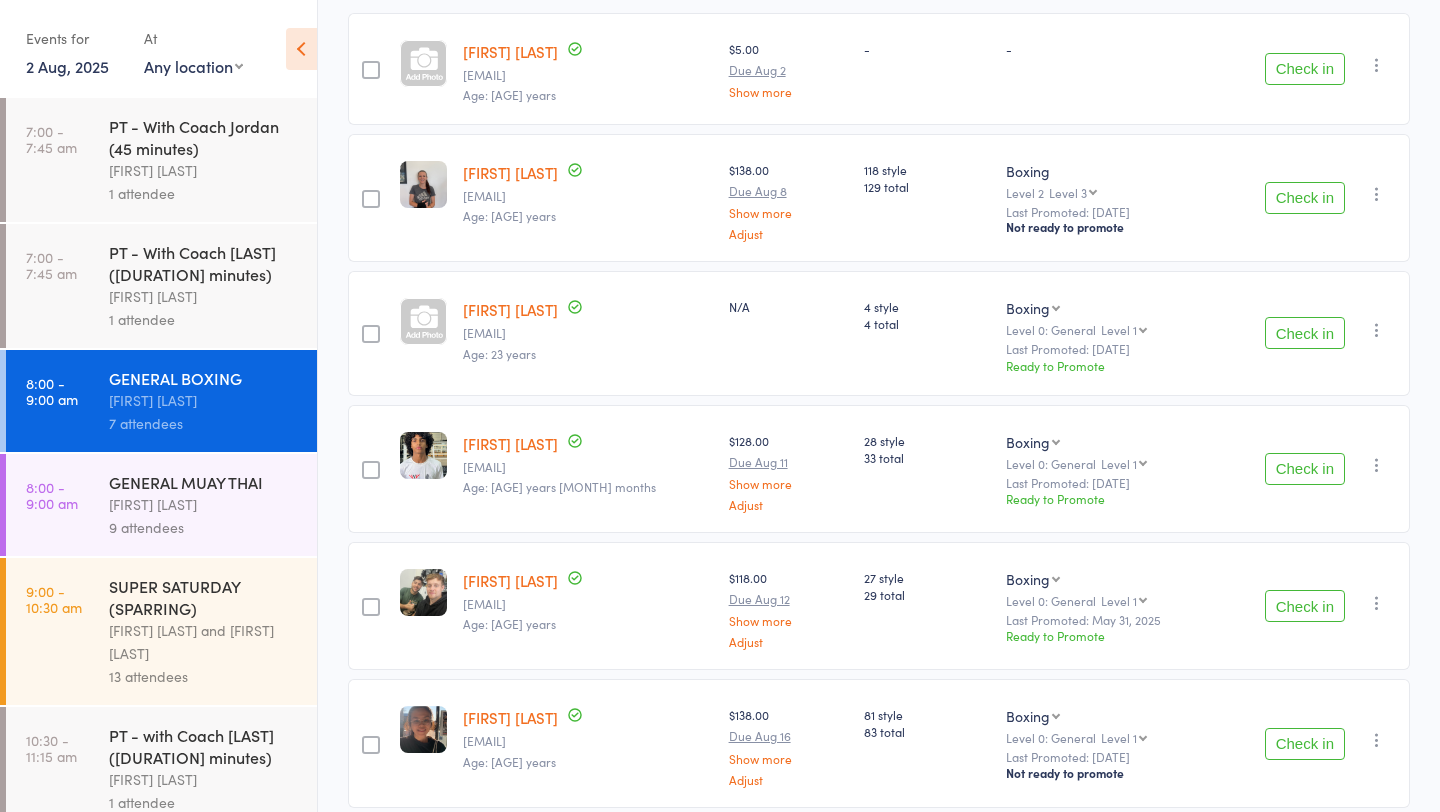 scroll, scrollTop: 319, scrollLeft: 0, axis: vertical 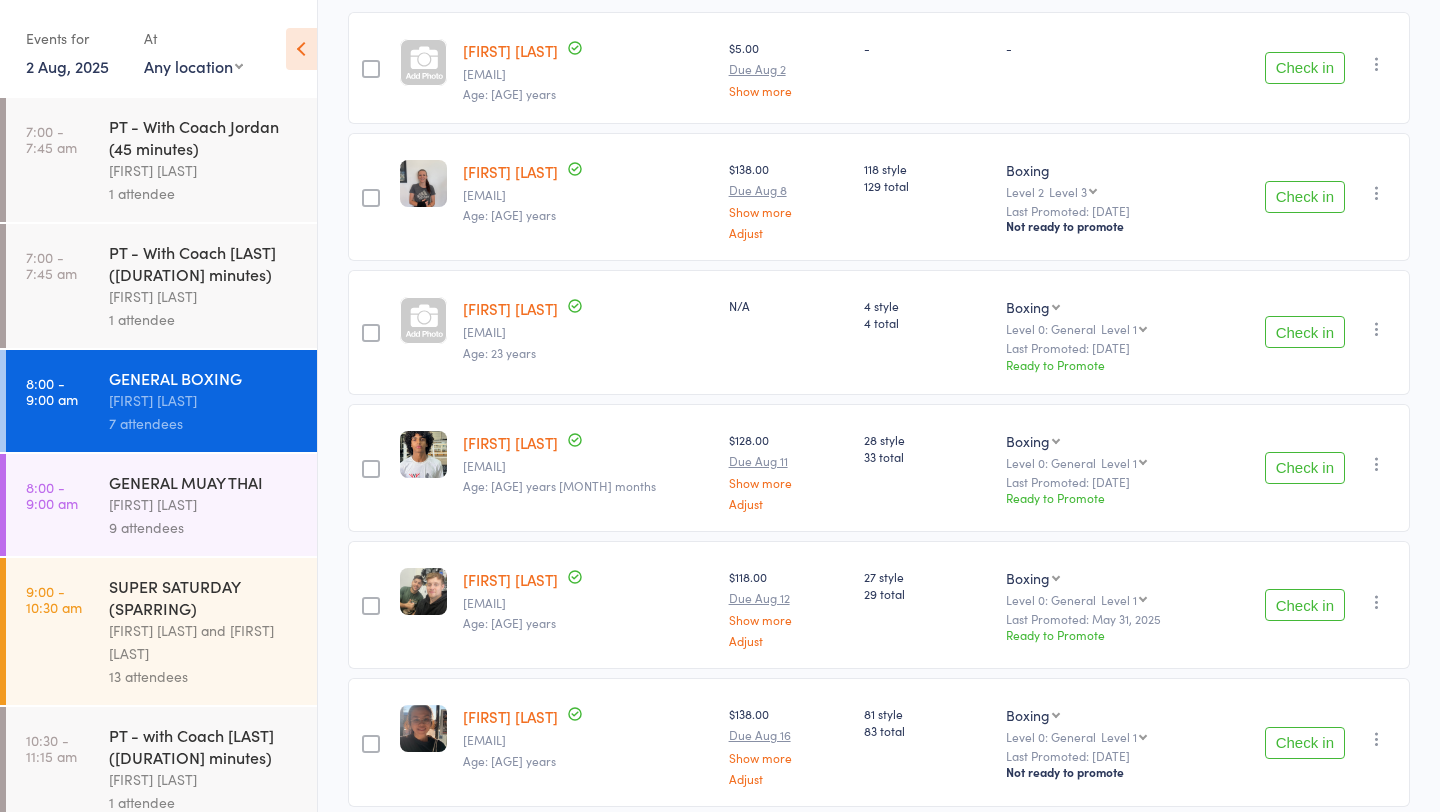 click on "Check in" at bounding box center [1305, 332] 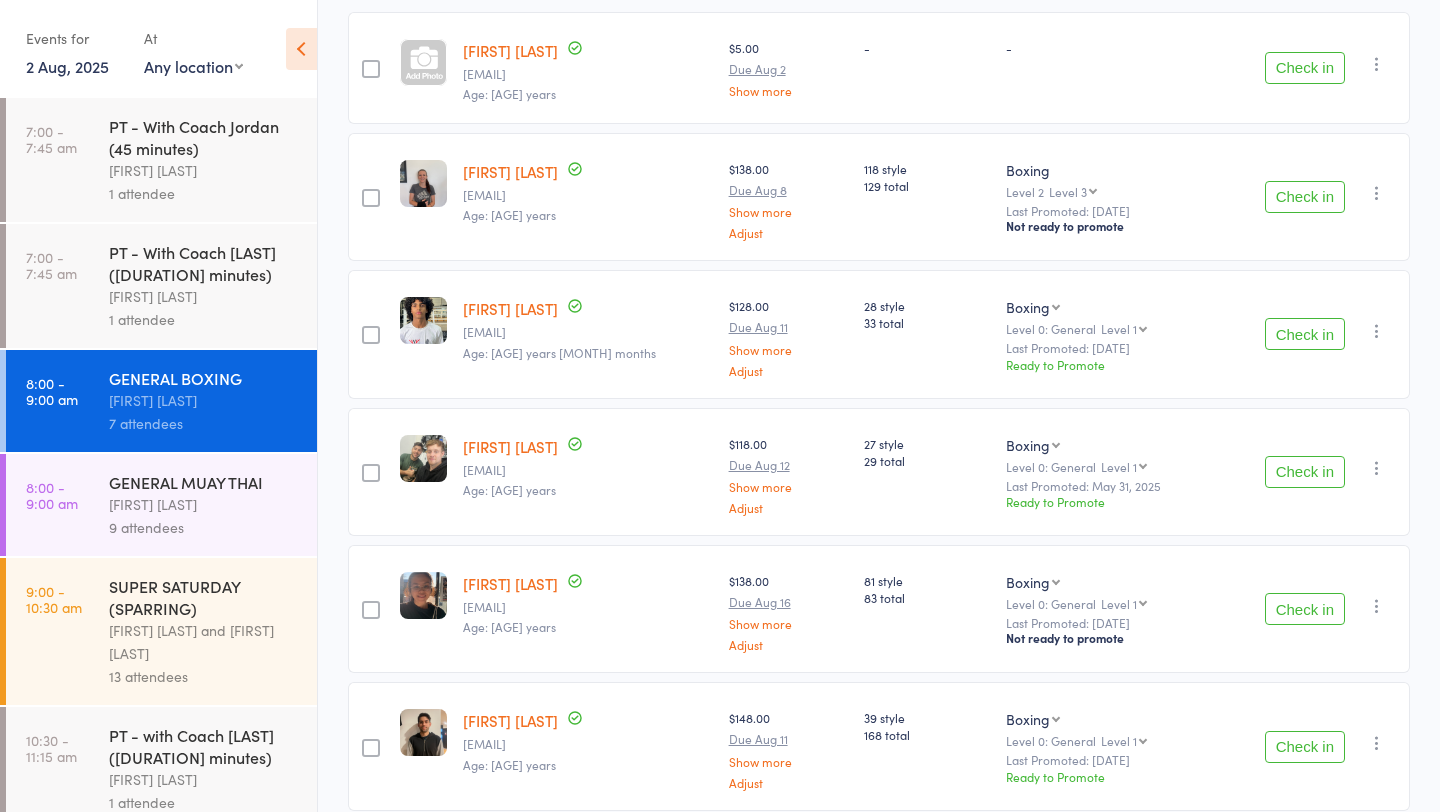 scroll, scrollTop: 404, scrollLeft: 0, axis: vertical 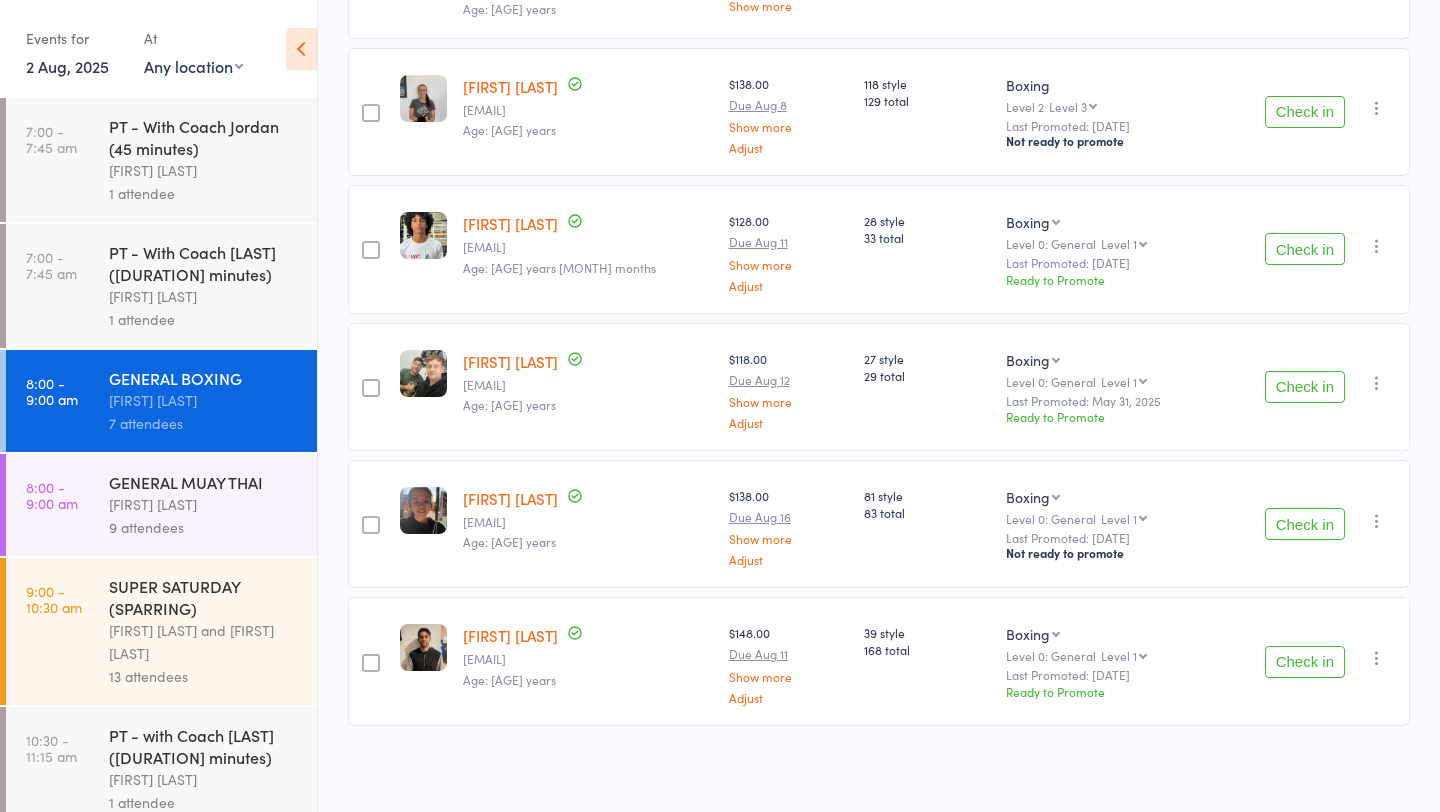 click on "Check in" at bounding box center [1305, 662] 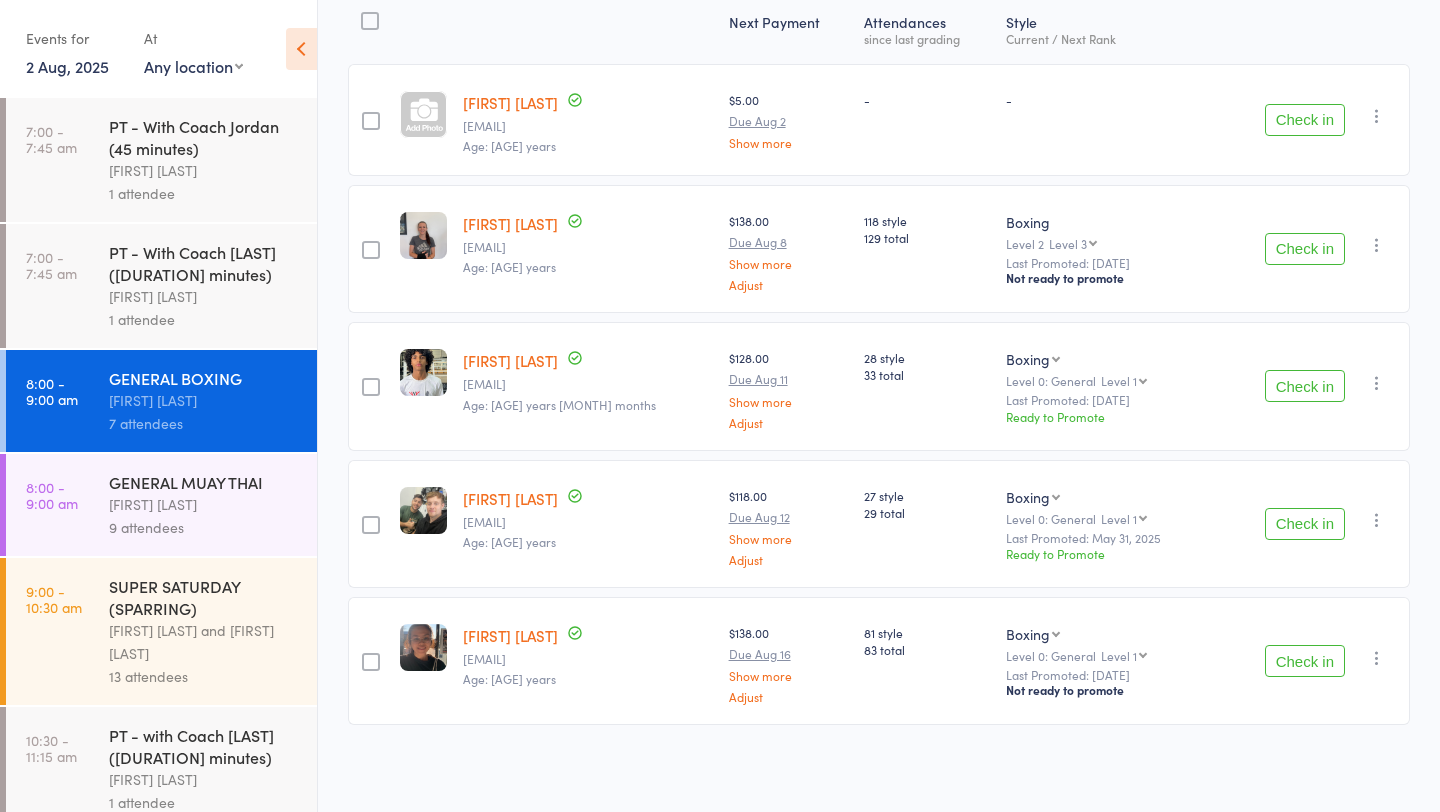 click on "Check in" at bounding box center (1305, 661) 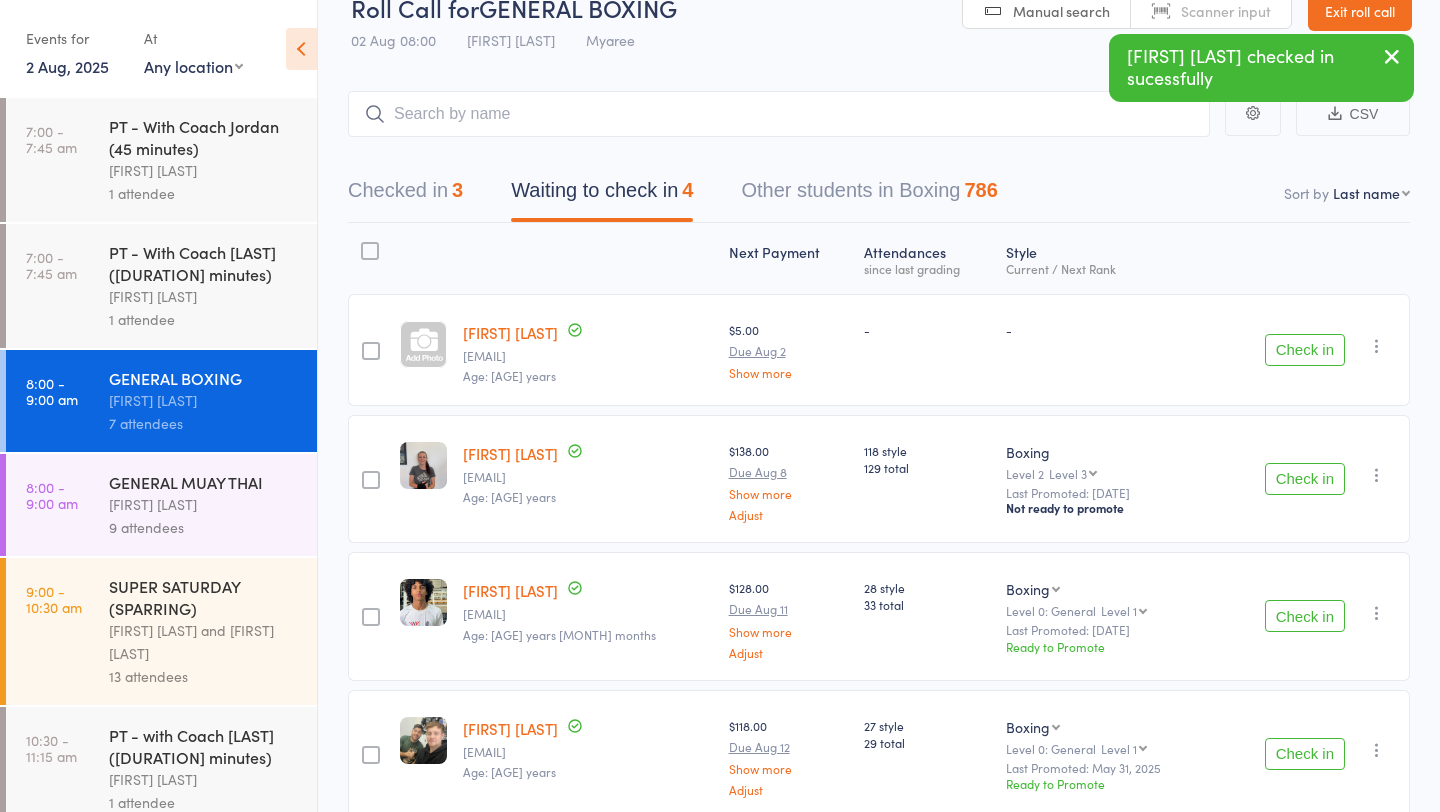 scroll, scrollTop: 4, scrollLeft: 0, axis: vertical 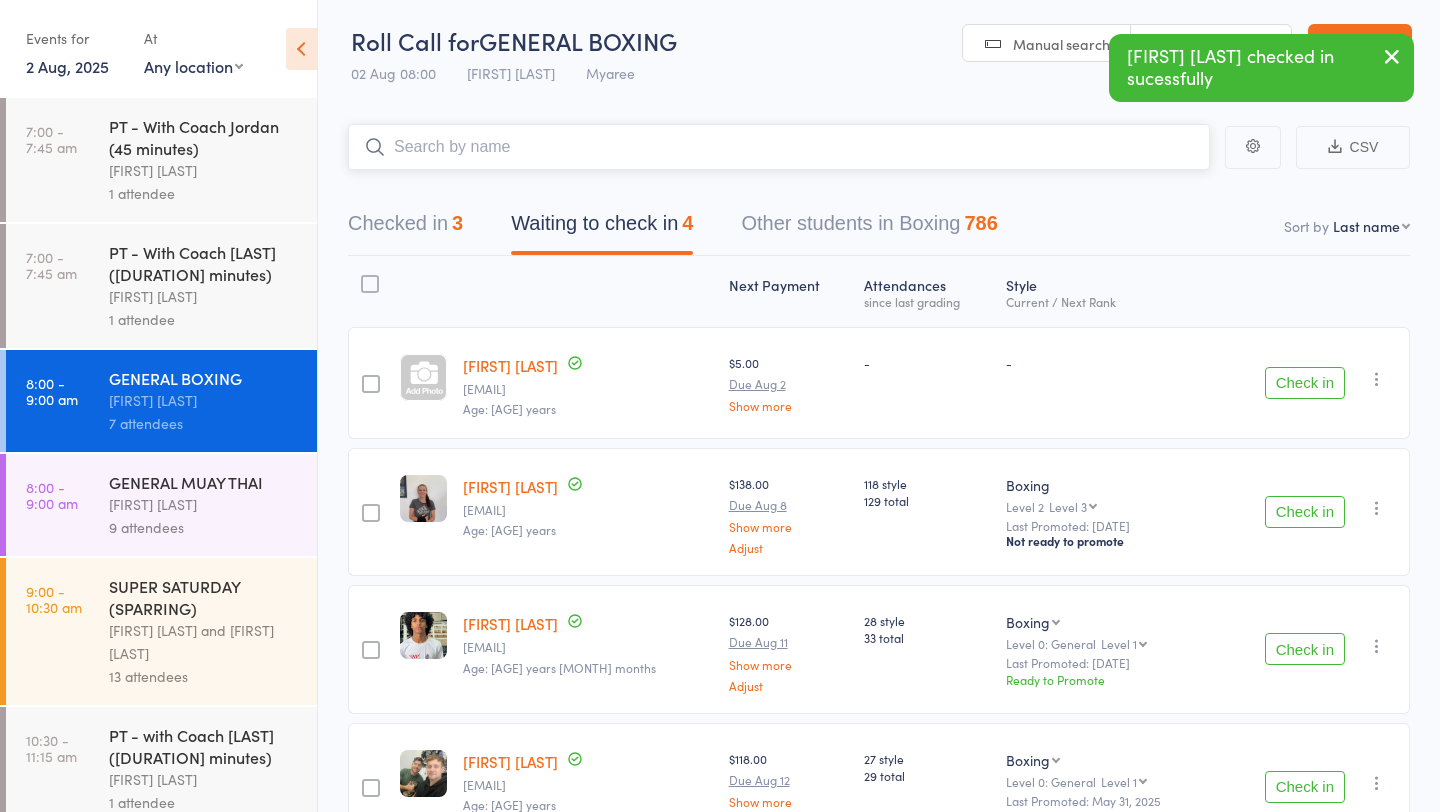 click at bounding box center [779, 147] 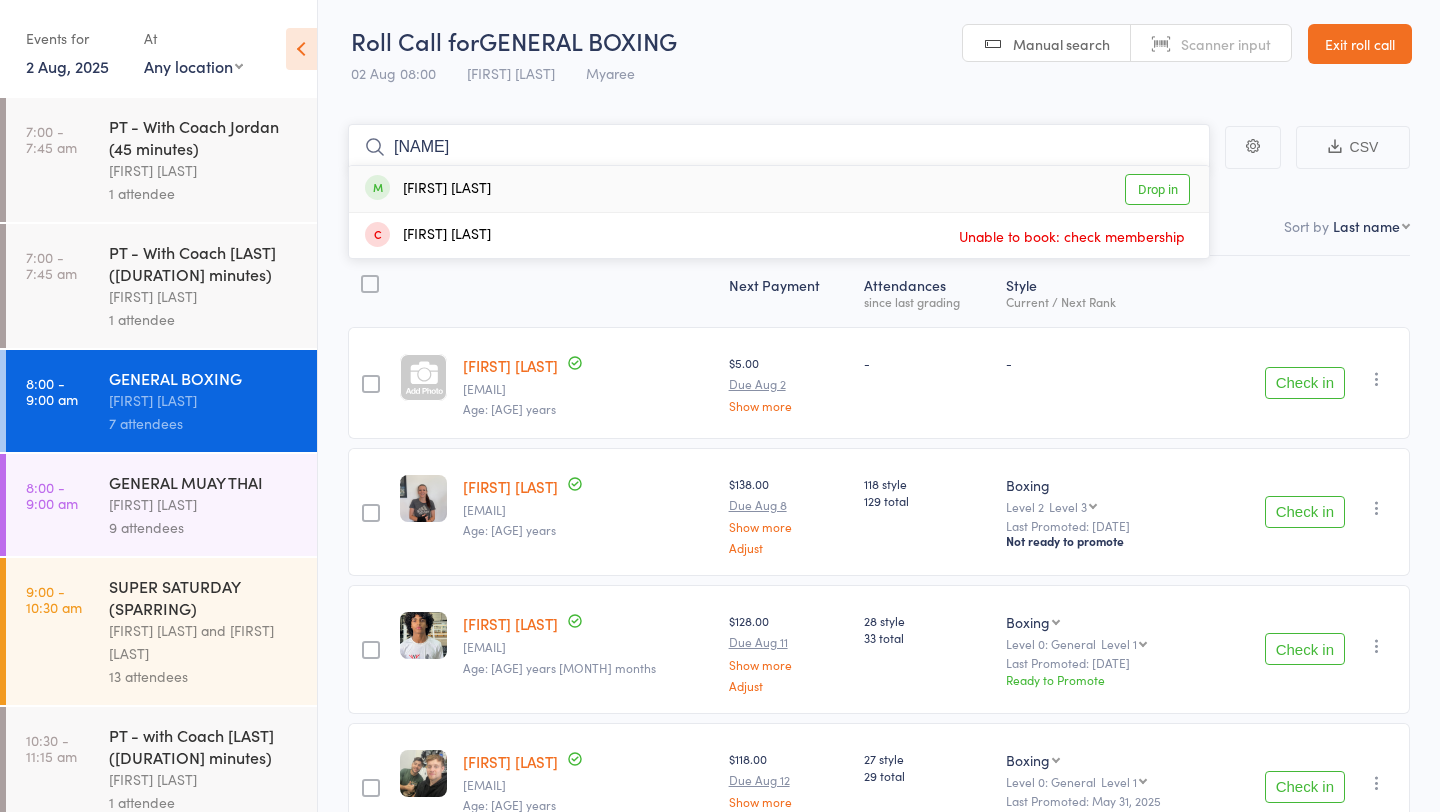 type on "[NAME]" 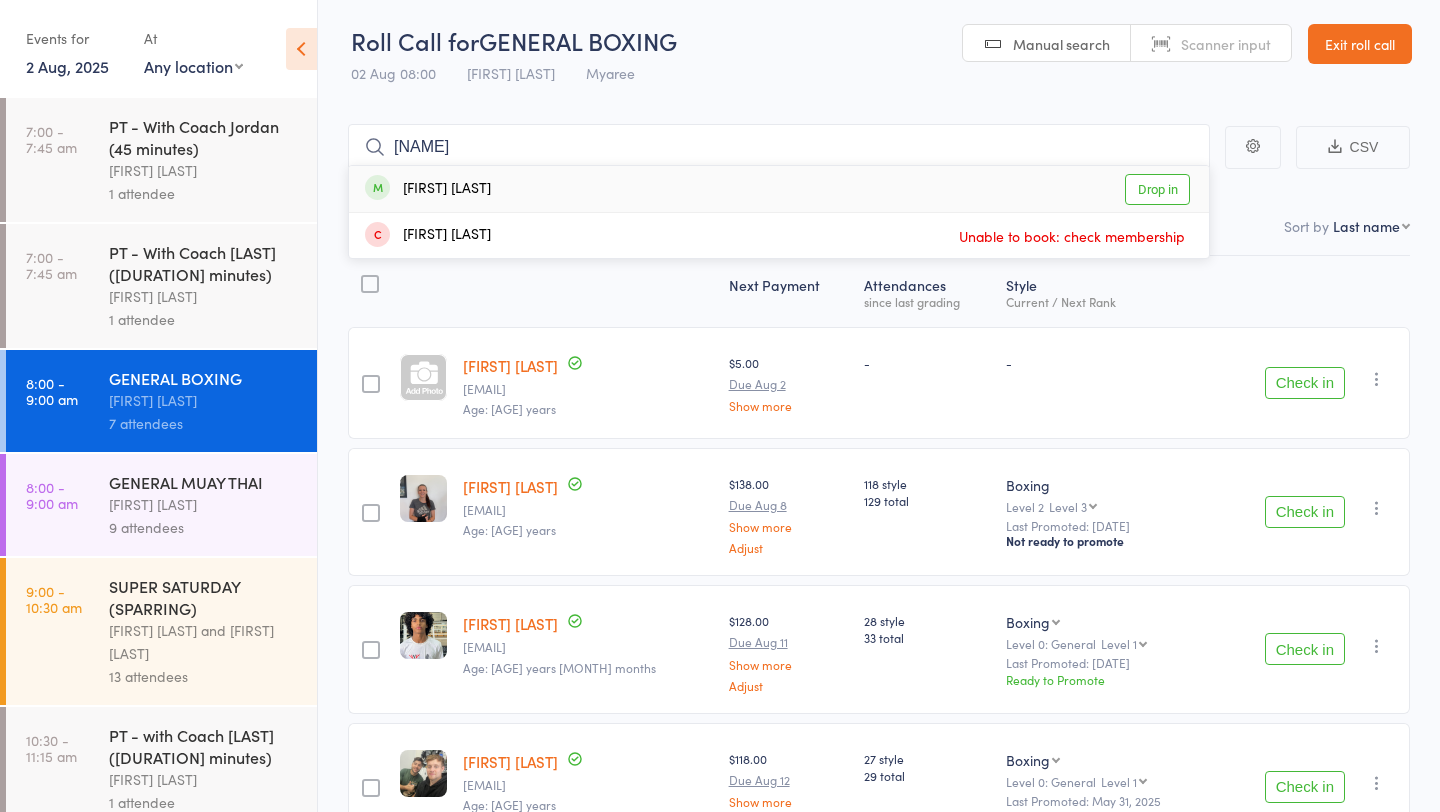 click on "Drop in" at bounding box center (1157, 189) 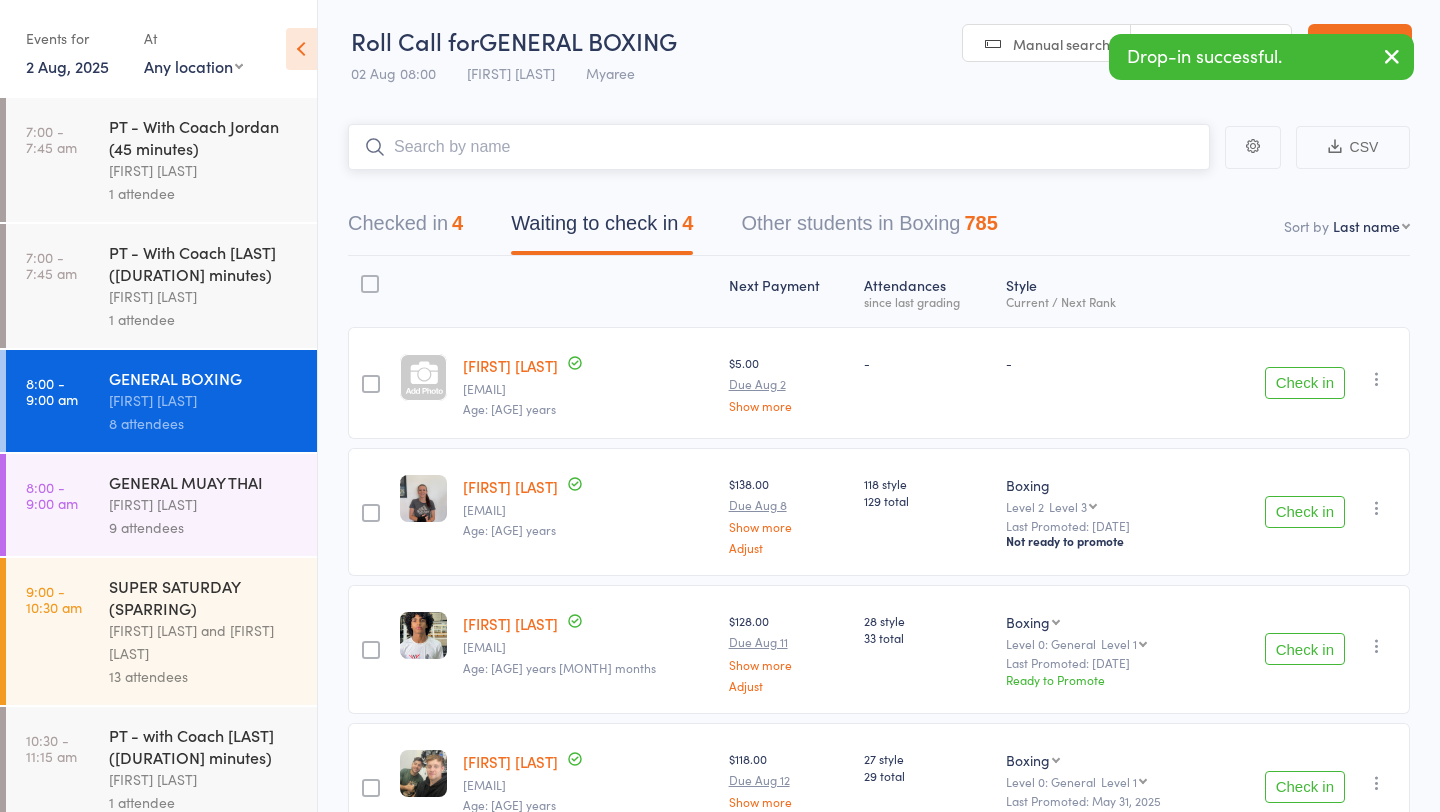 click at bounding box center [779, 147] 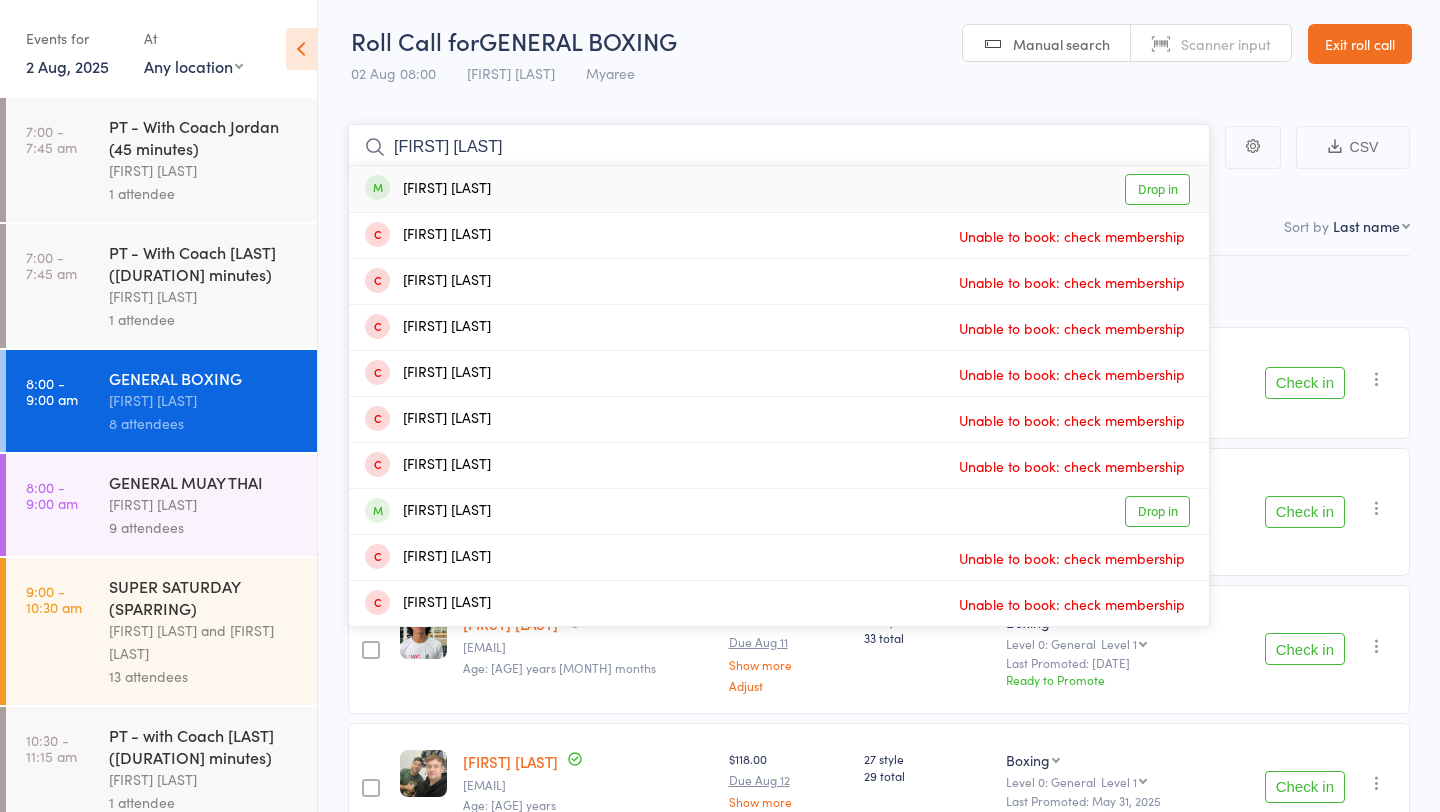 type on "[FIRST] [LAST]" 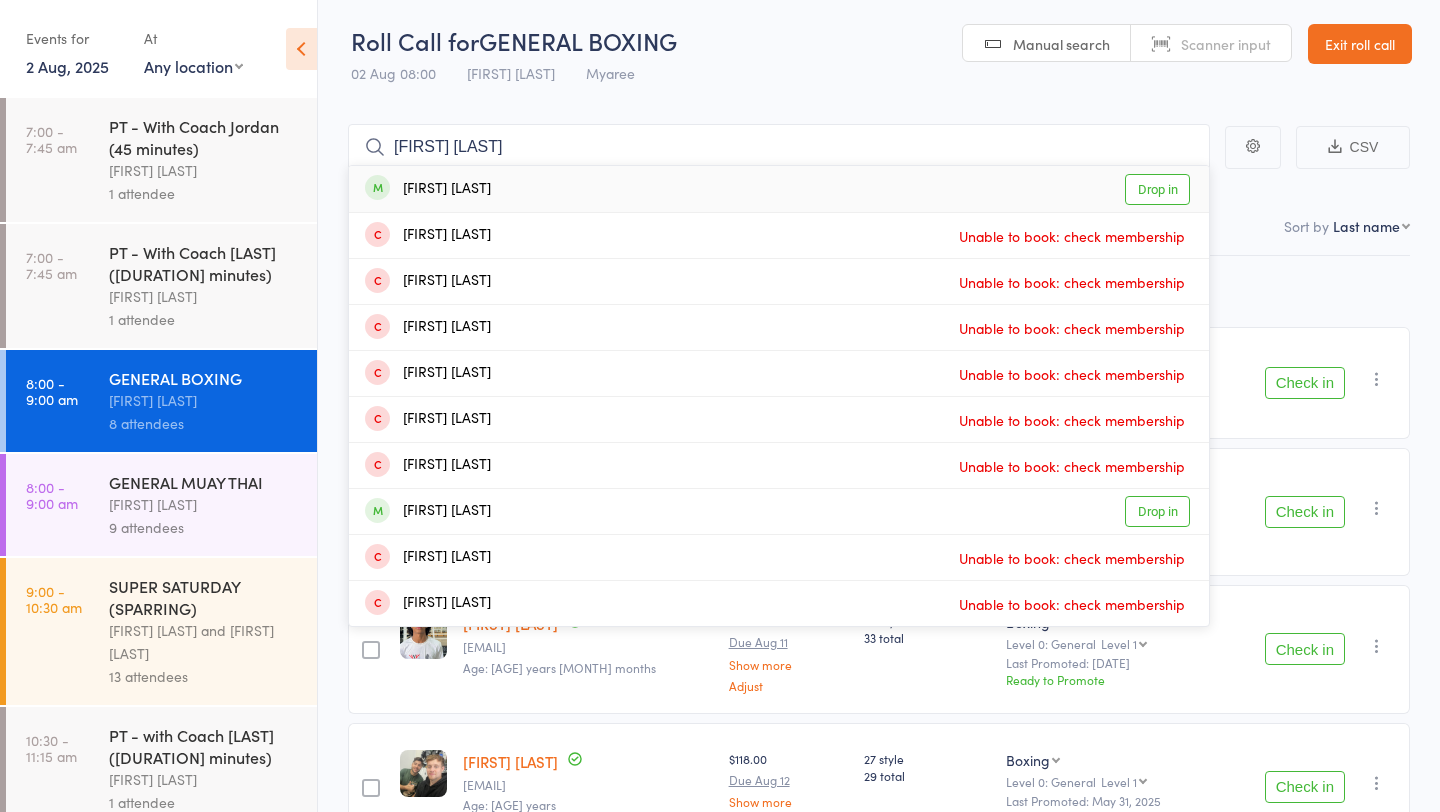 click on "Drop in" at bounding box center [1157, 189] 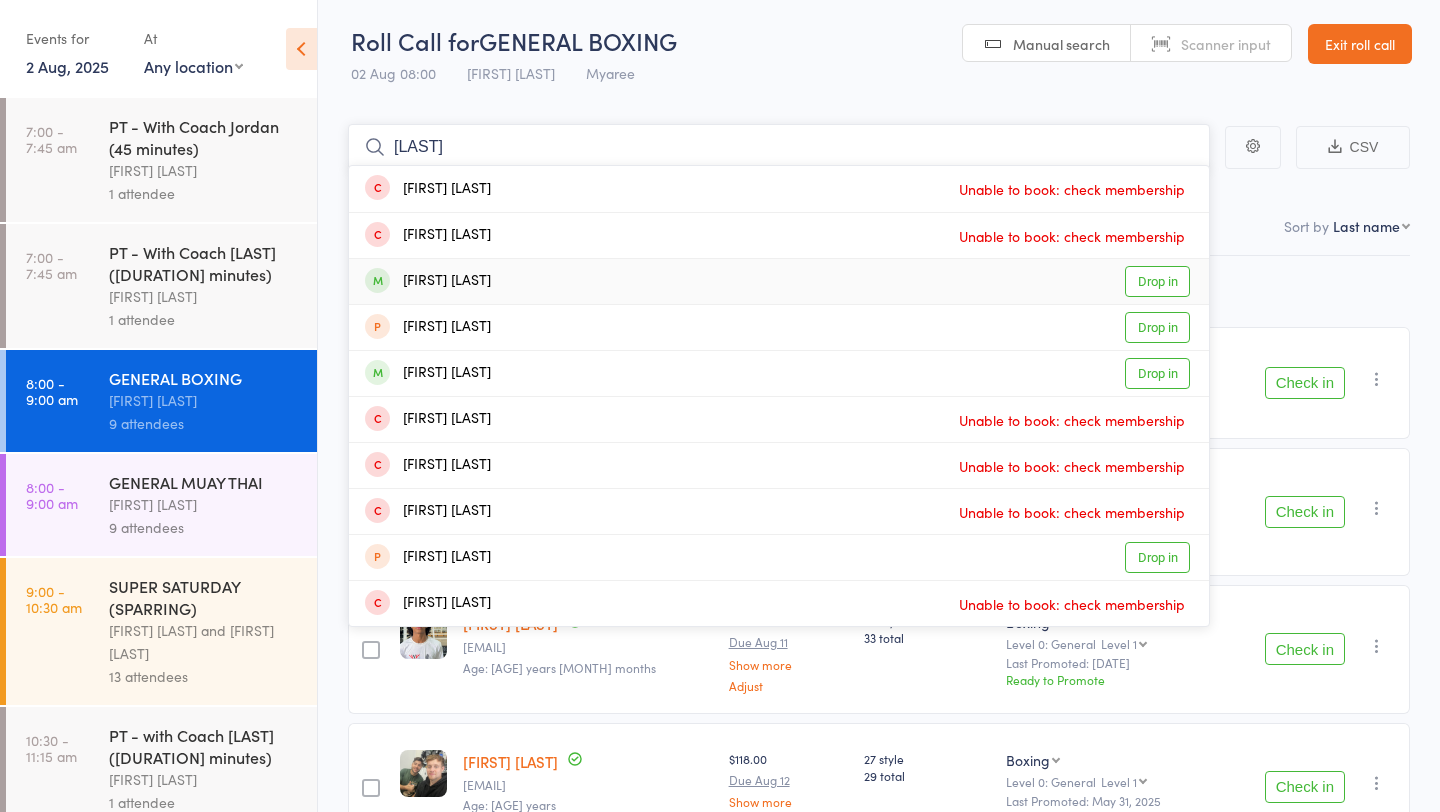 type on "[LAST]" 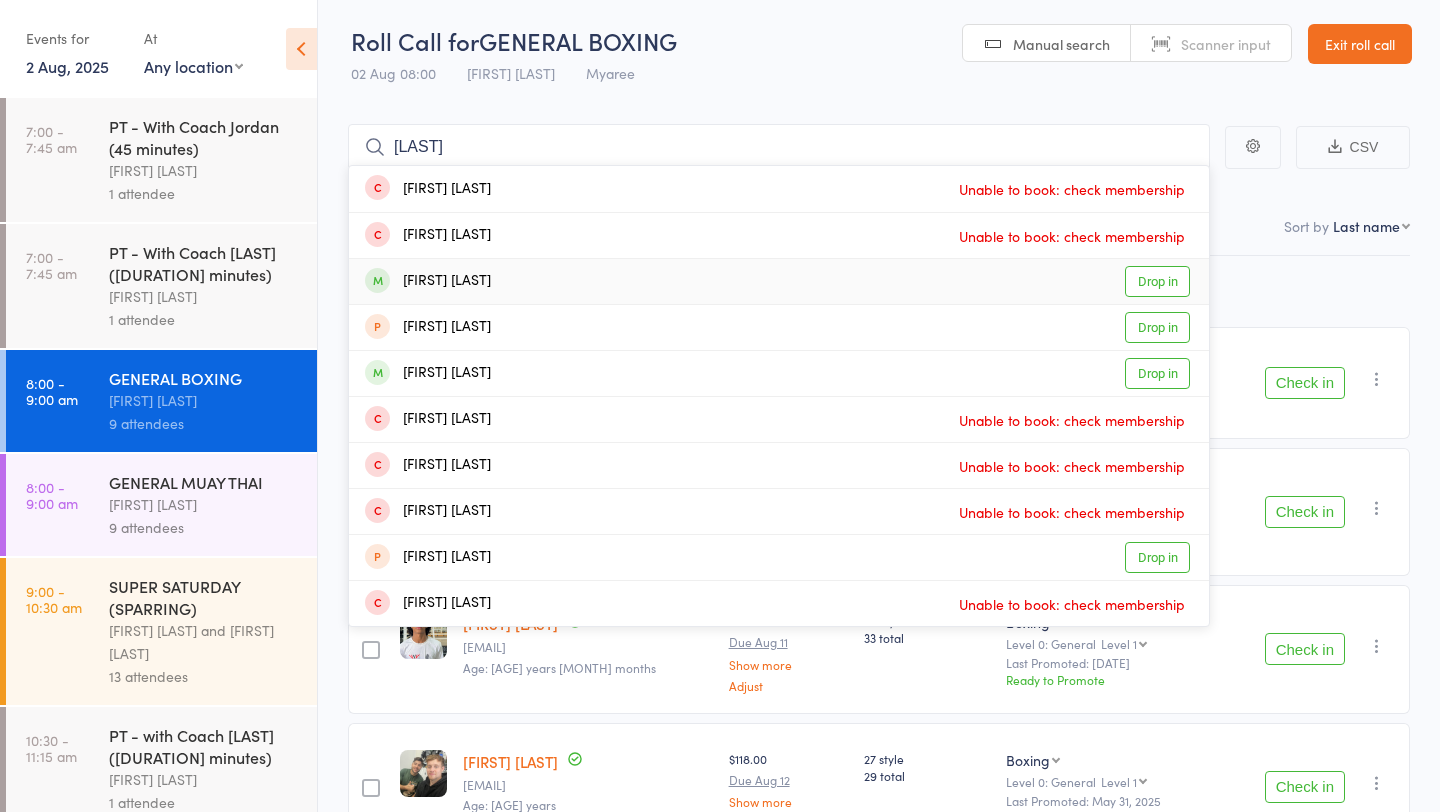 click on "Drop in" at bounding box center [1157, 281] 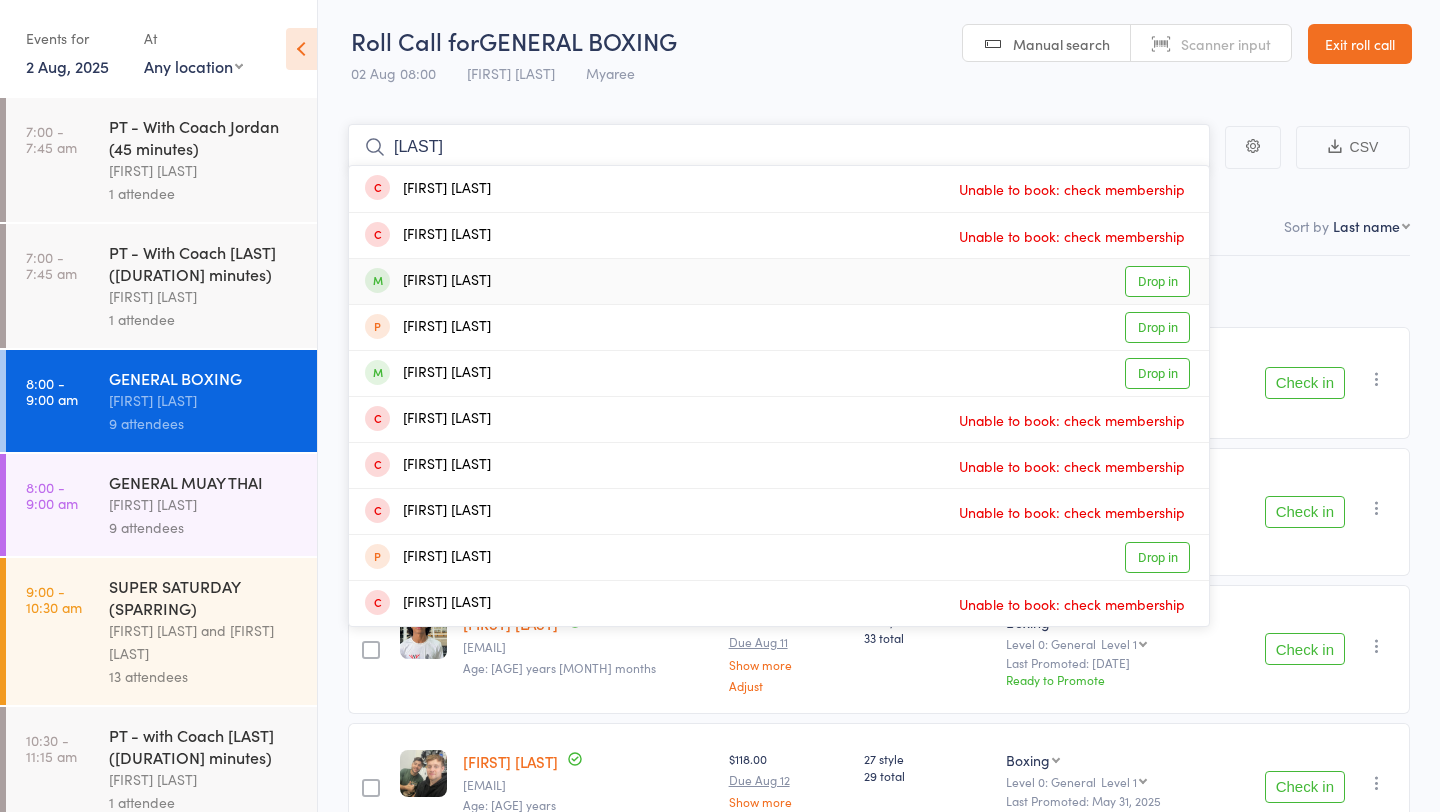 type 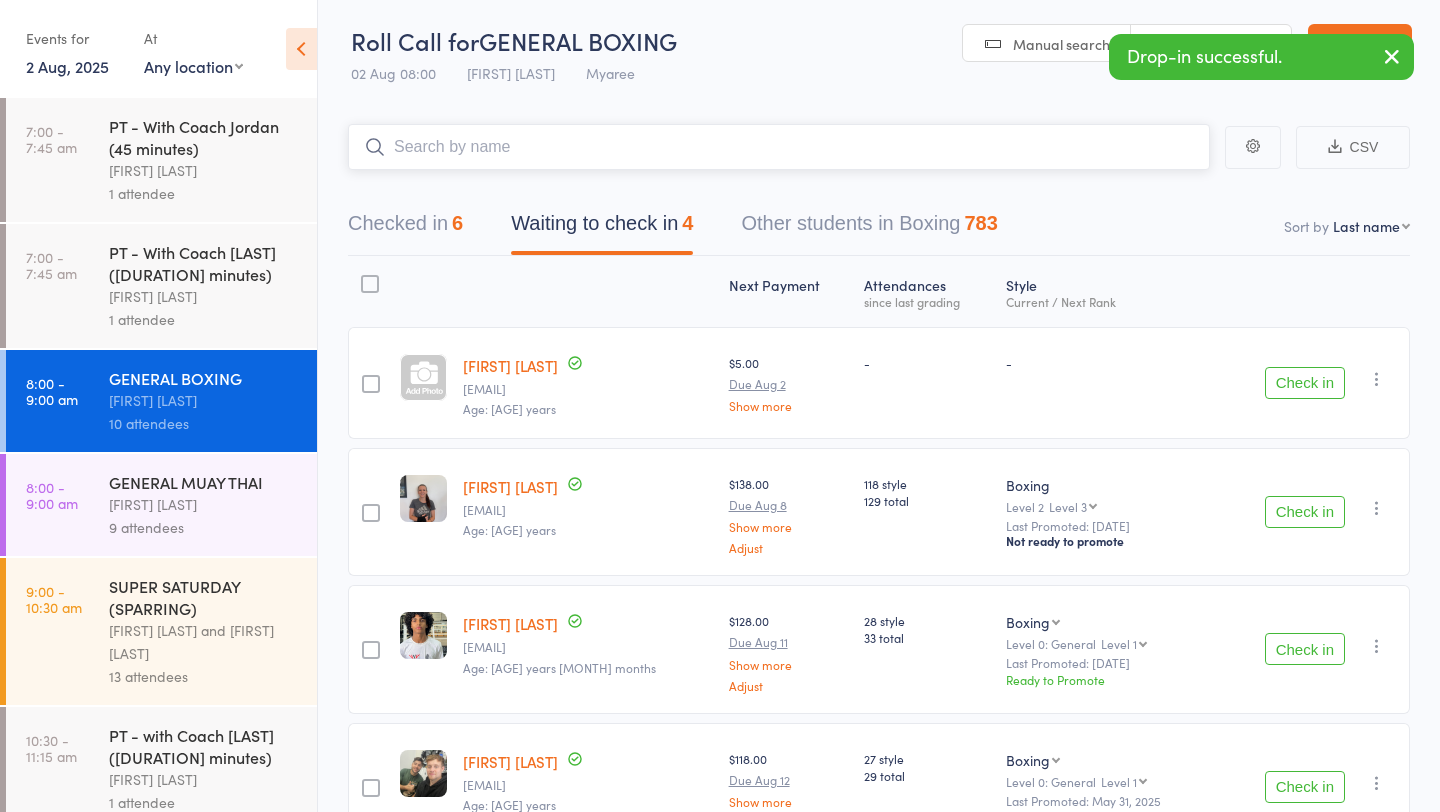 scroll, scrollTop: 130, scrollLeft: 0, axis: vertical 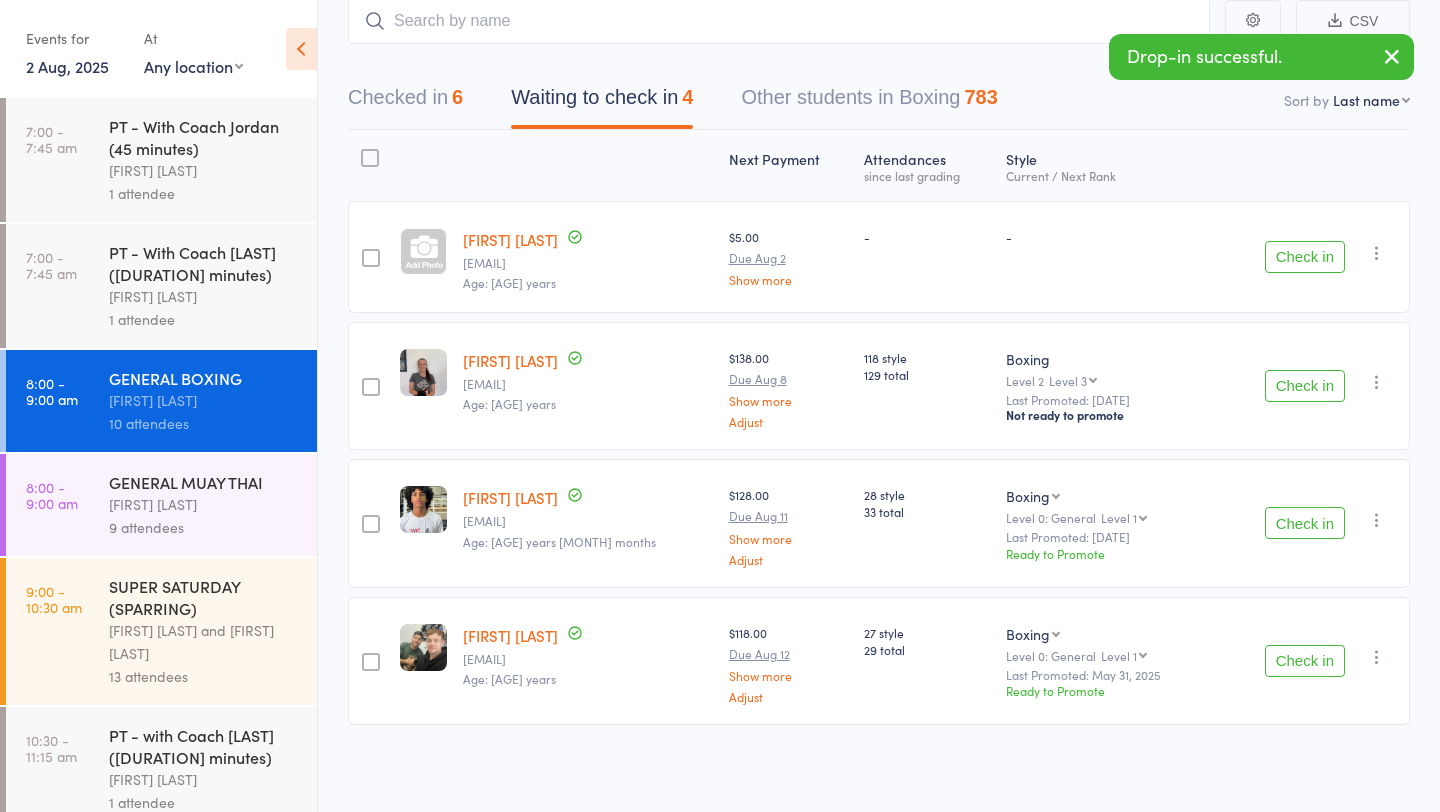 click on "Check in" at bounding box center (1305, 523) 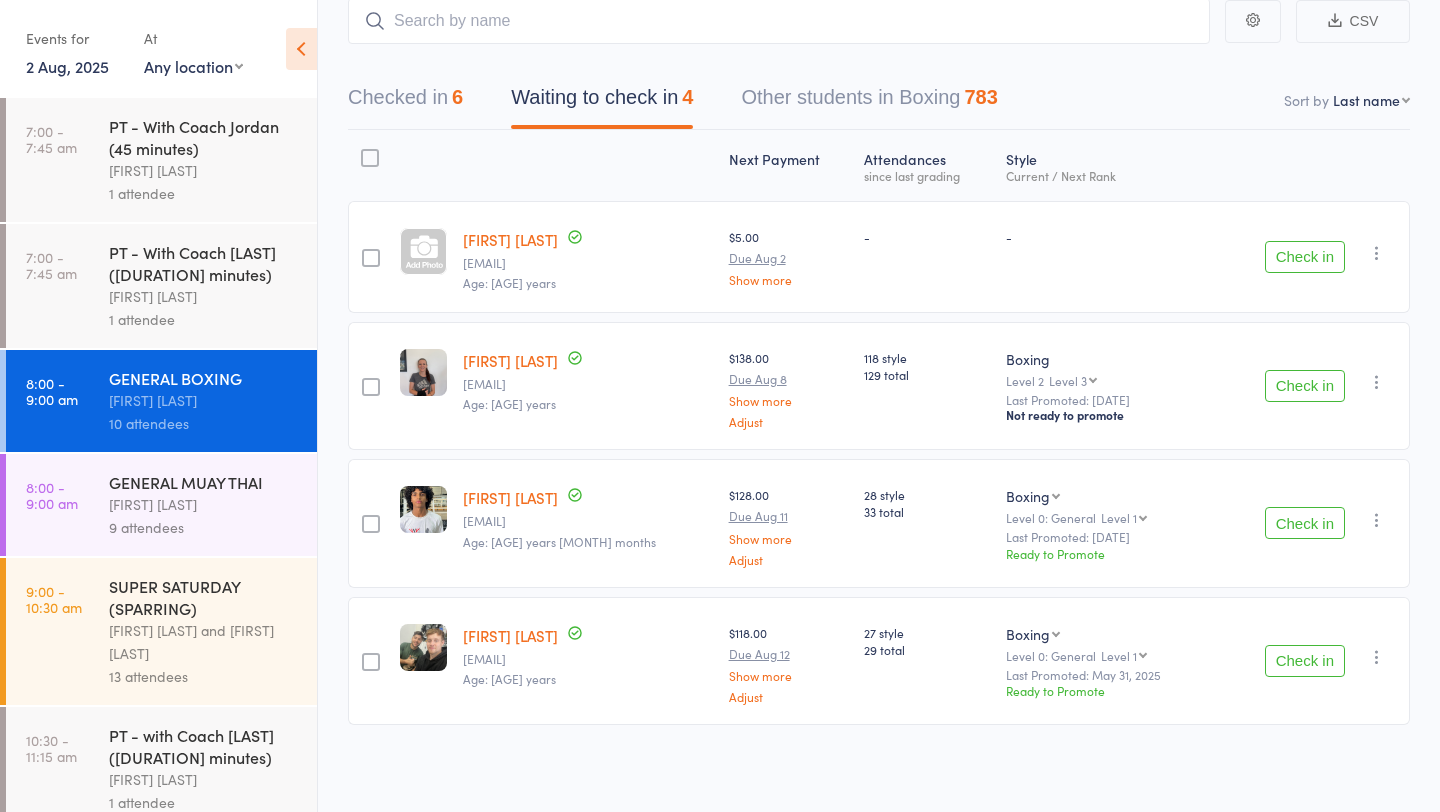 scroll, scrollTop: 1, scrollLeft: 0, axis: vertical 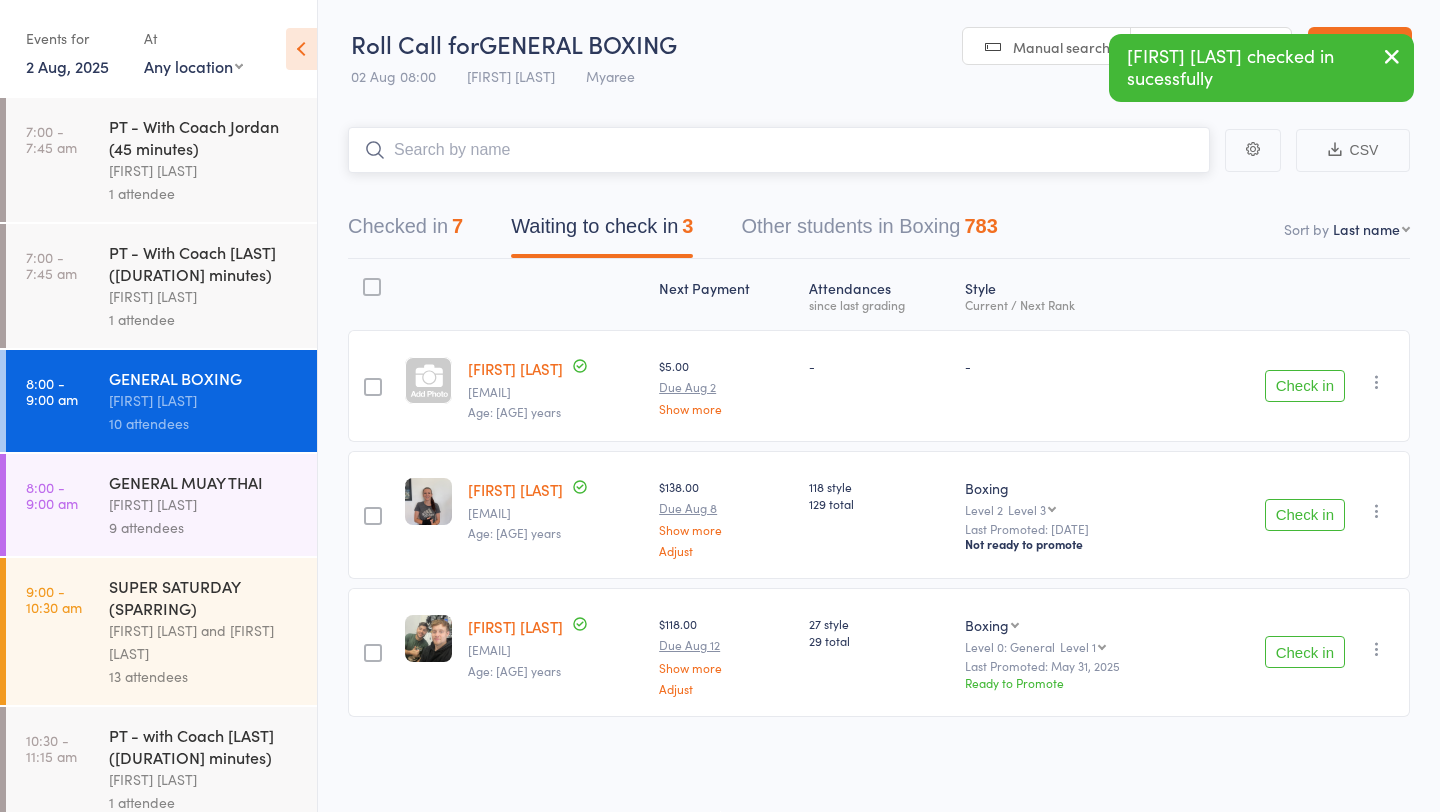 click at bounding box center (779, 150) 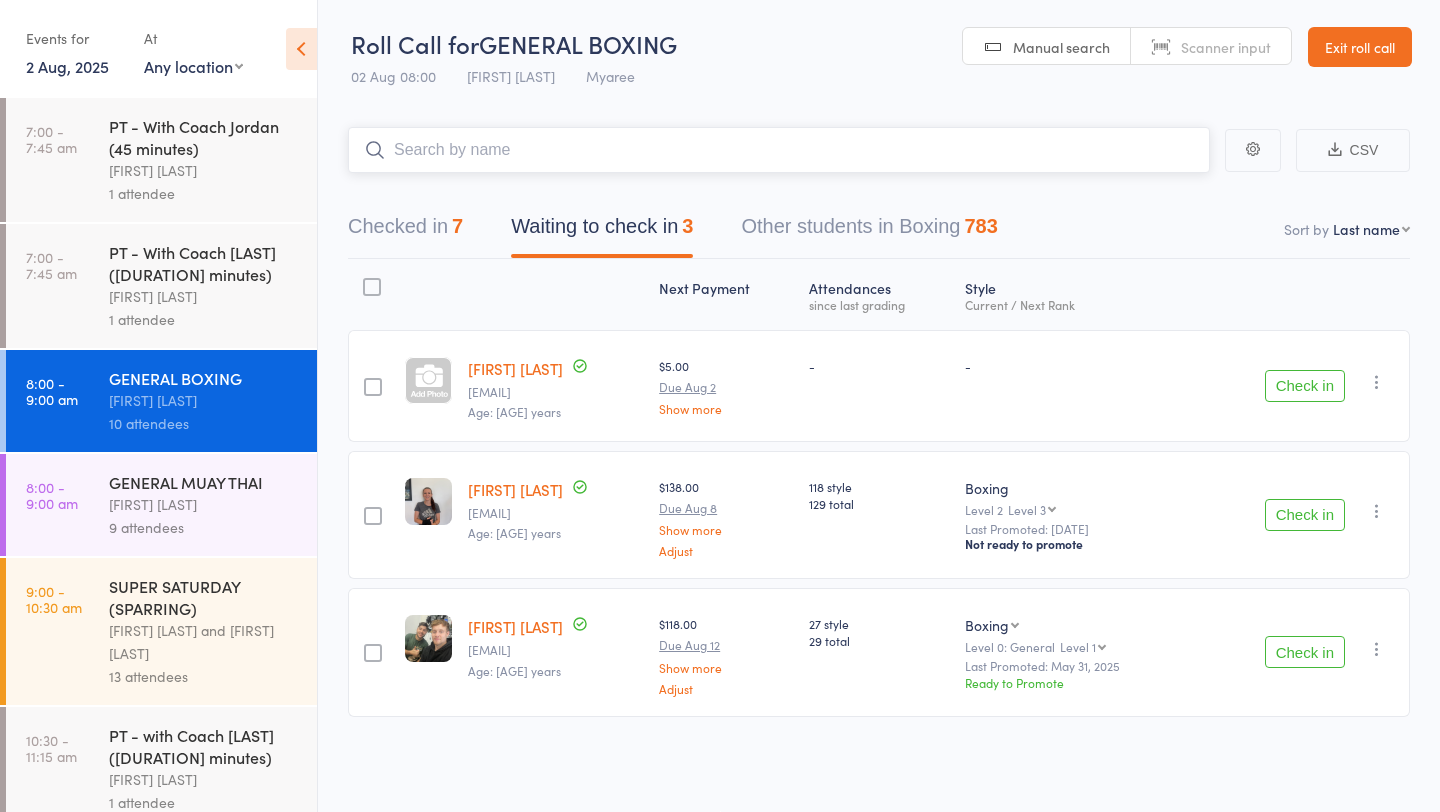 click on "Checked in  7" at bounding box center [405, 231] 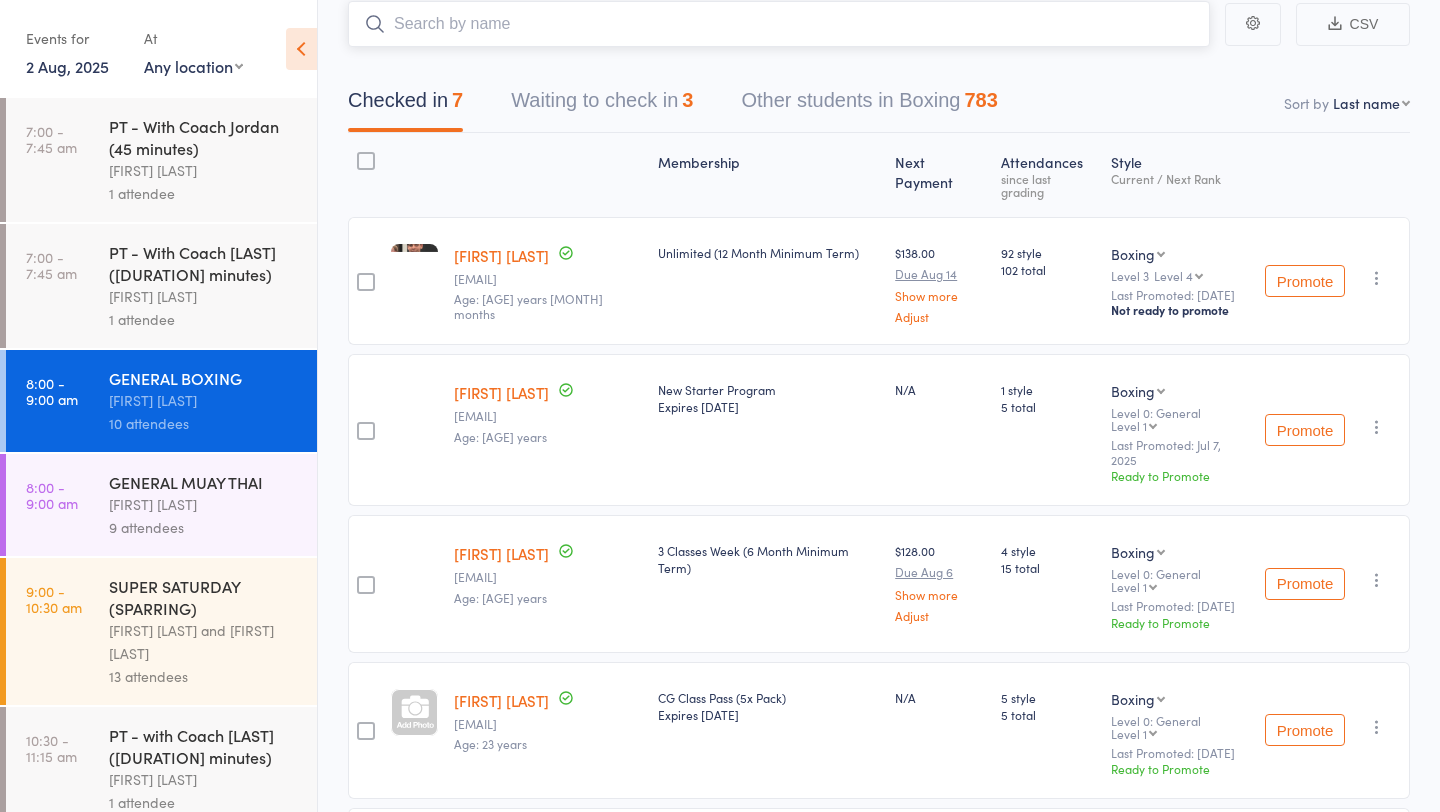scroll, scrollTop: 130, scrollLeft: 0, axis: vertical 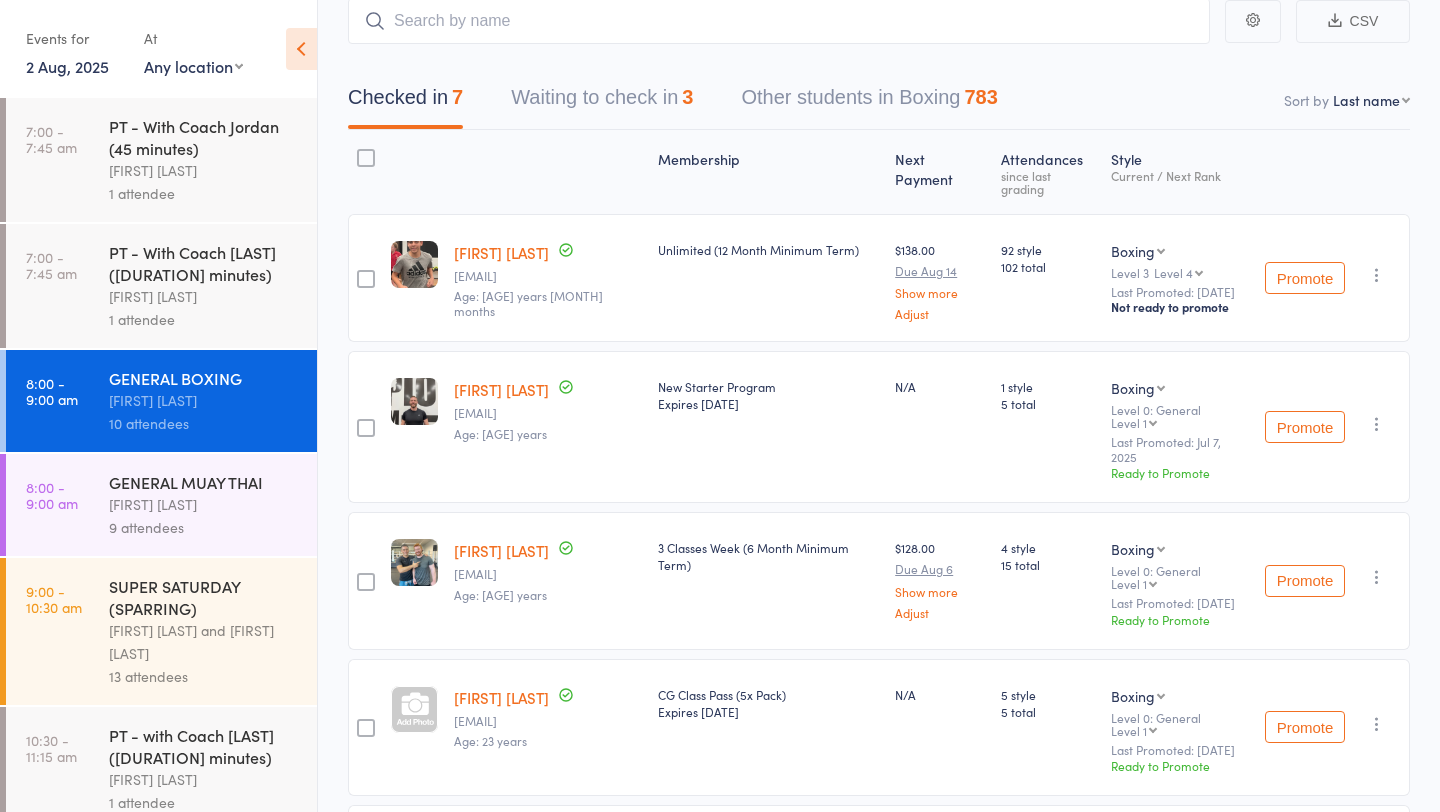 click at bounding box center [1377, 424] 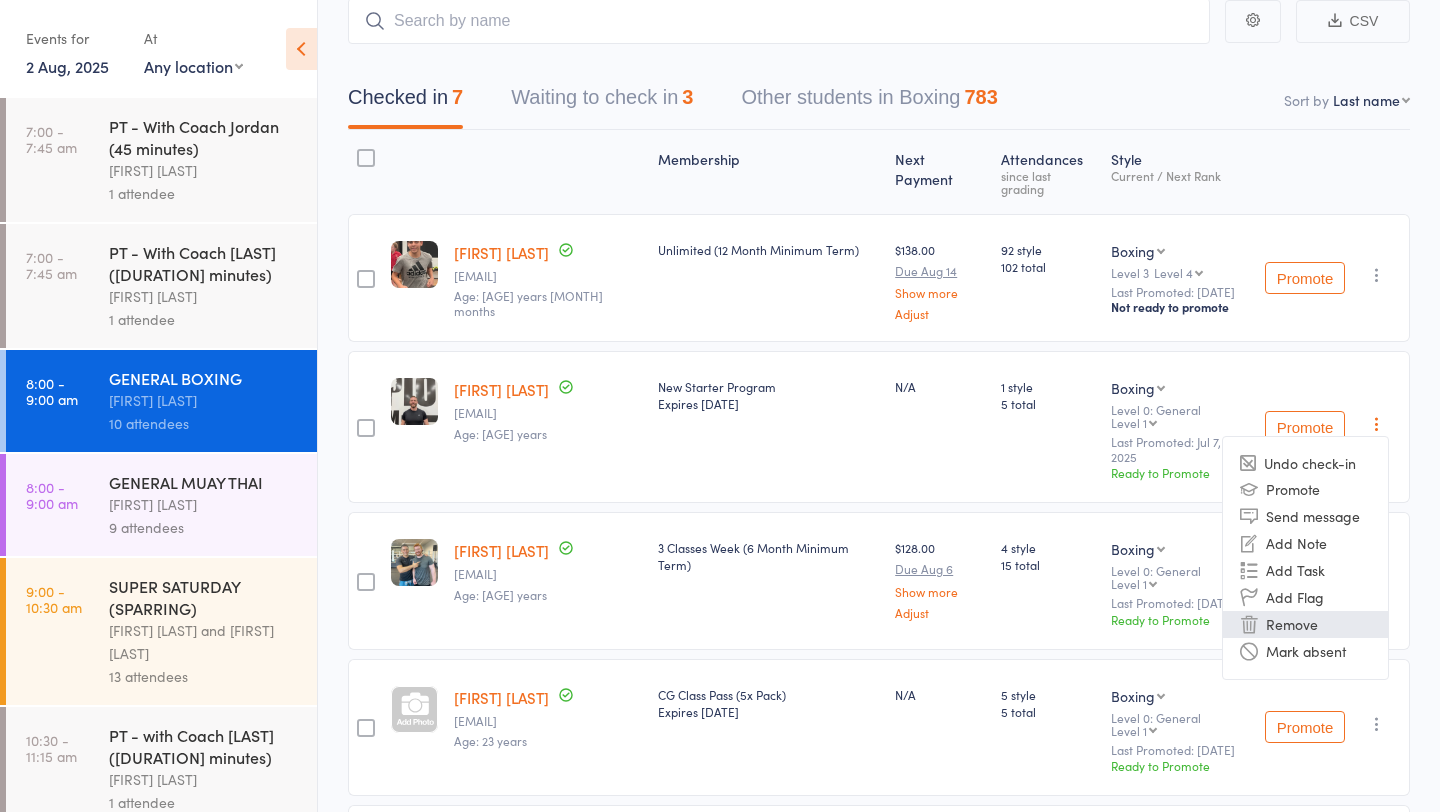 click on "Remove" at bounding box center (1305, 624) 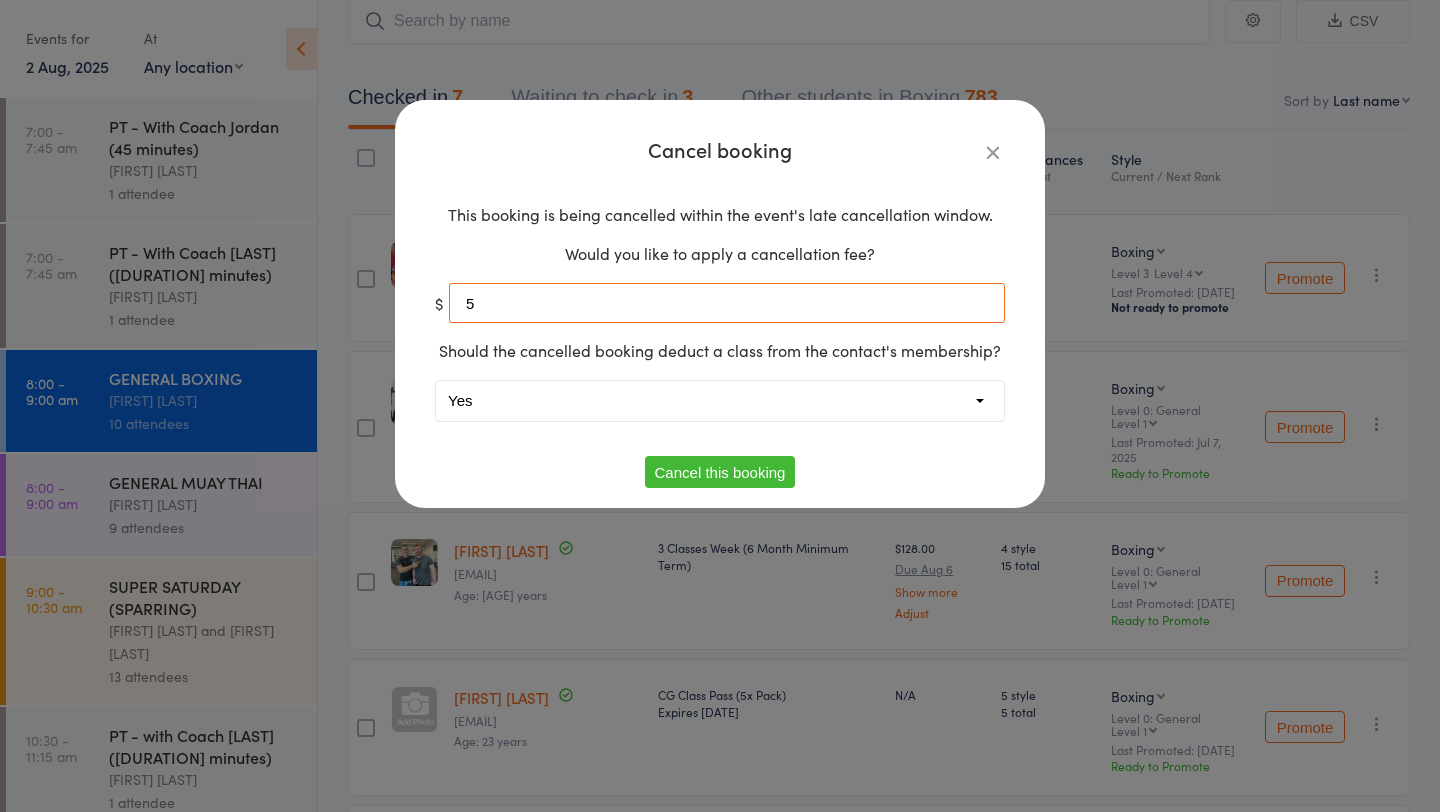 click on "5" at bounding box center (727, 303) 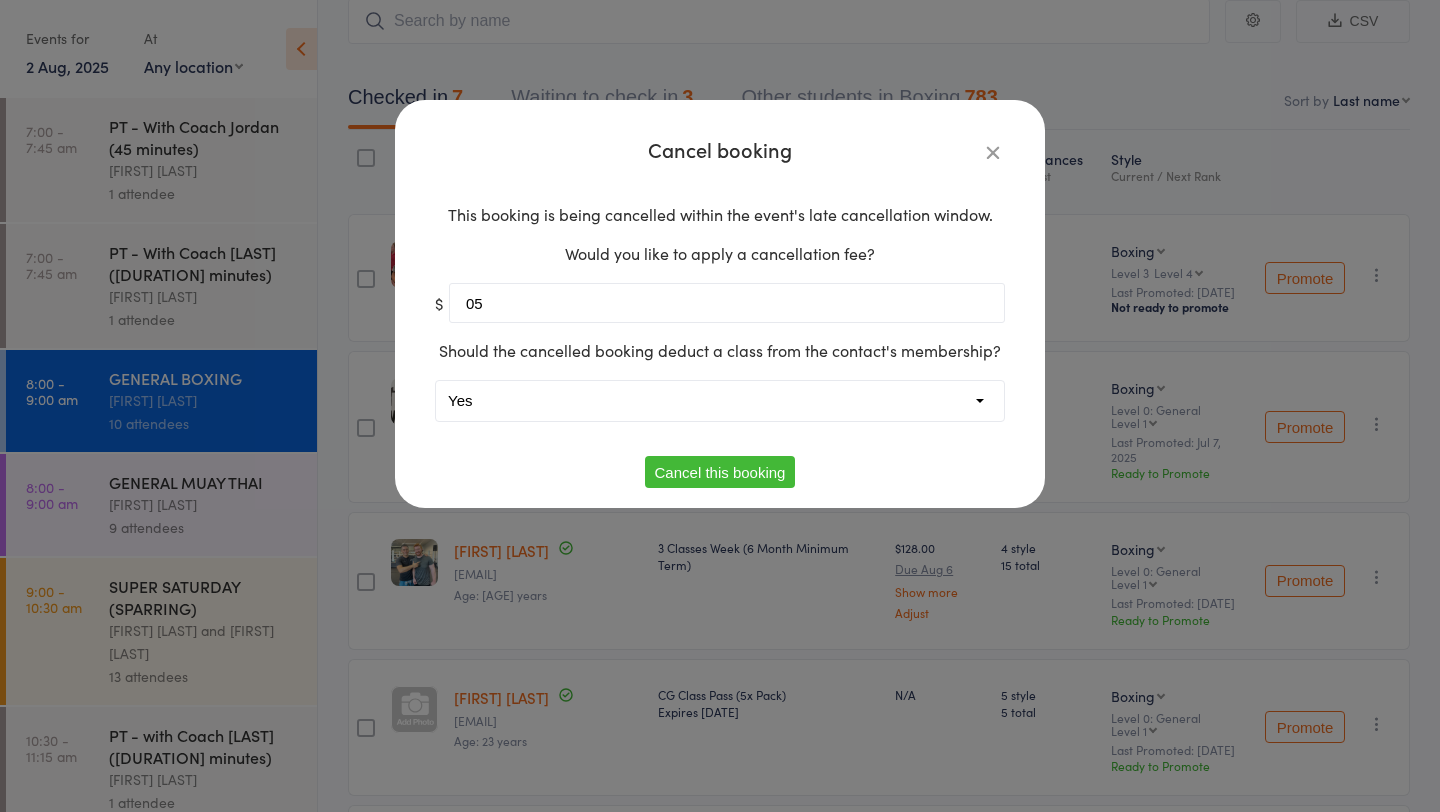 click on "This booking is being cancelled within the event's late cancellation window. Would you like to apply a cancellation fee? $ 05 Should the cancelled booking deduct a class from the contact's membership? Yes No" at bounding box center [720, 322] 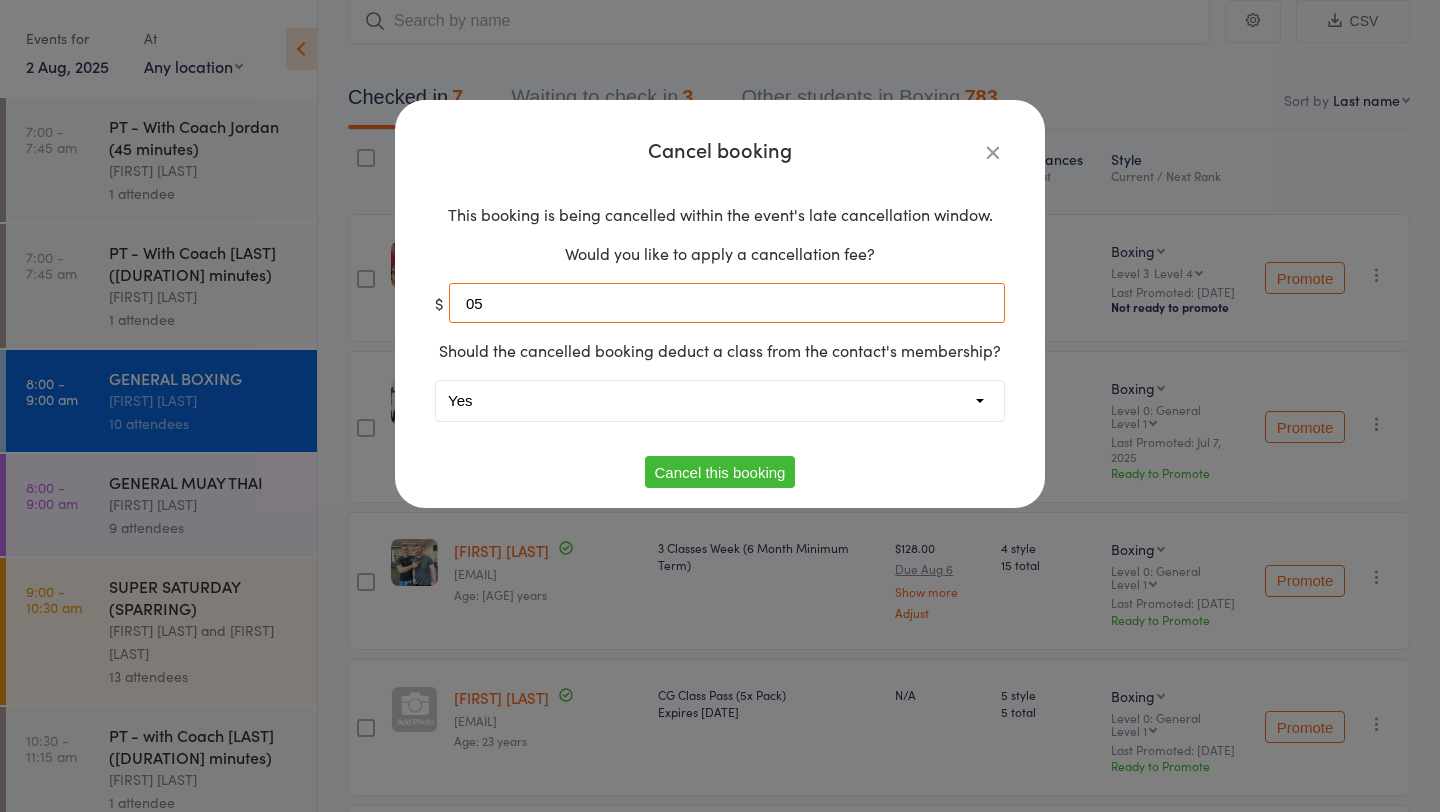 click on "05" at bounding box center (727, 303) 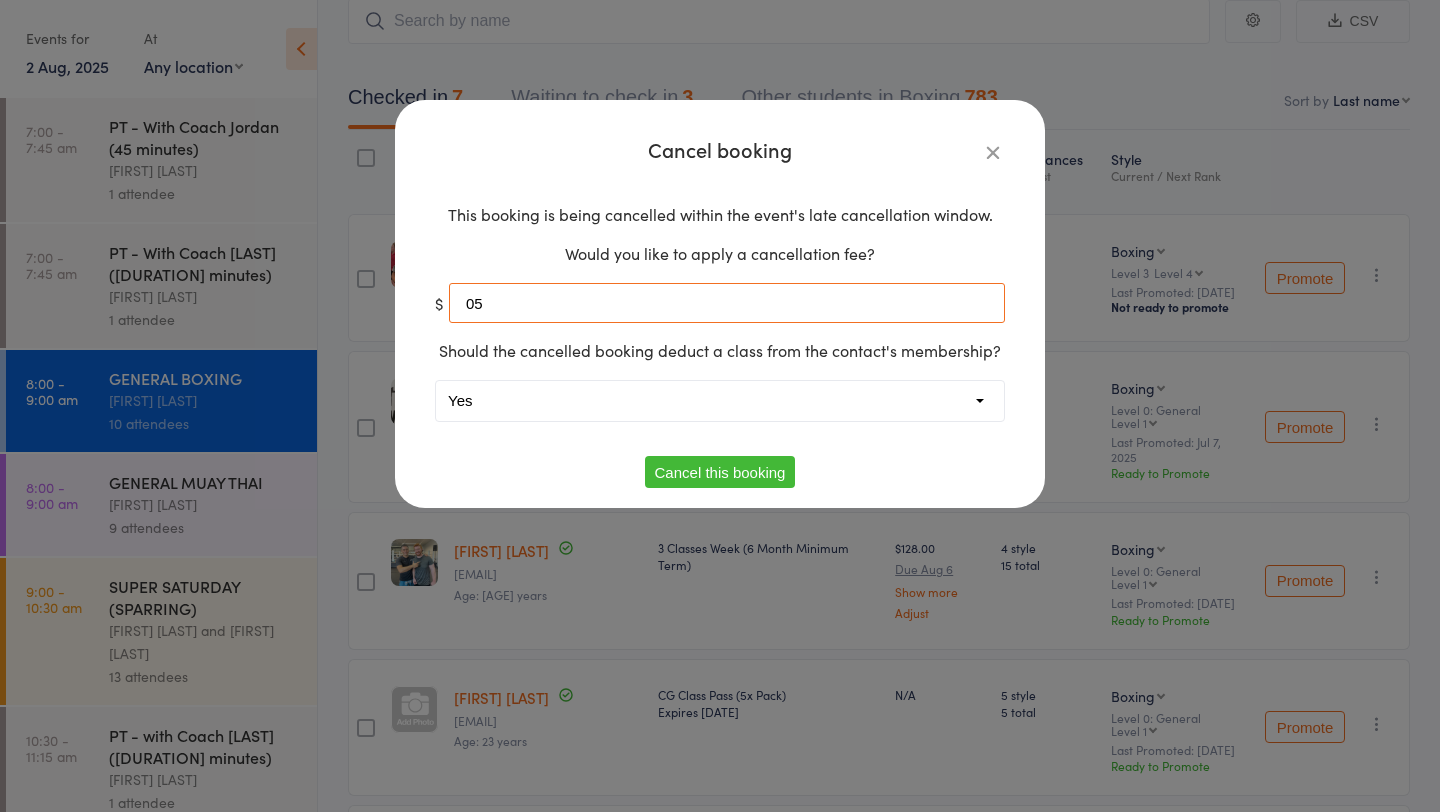 type on "0" 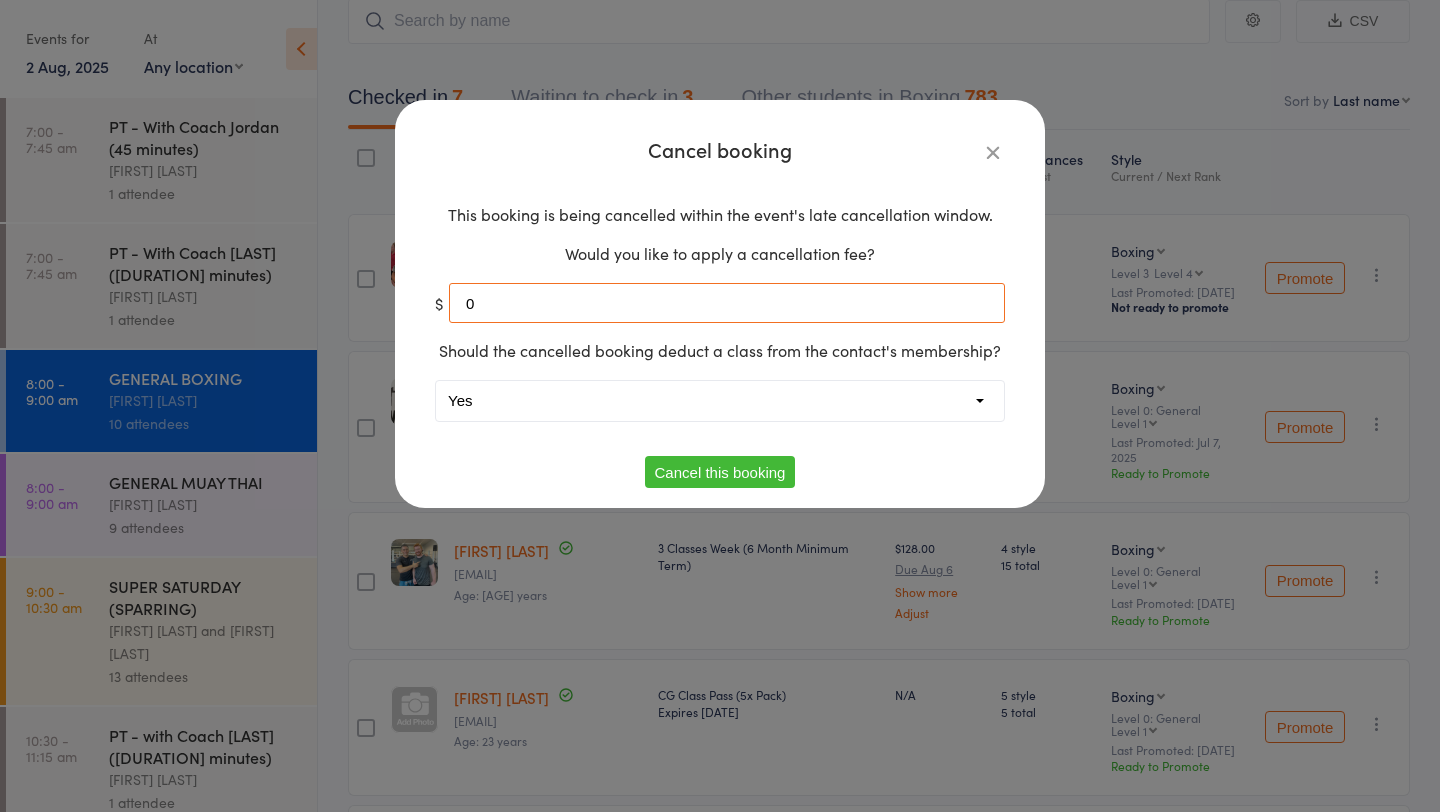 type on "0" 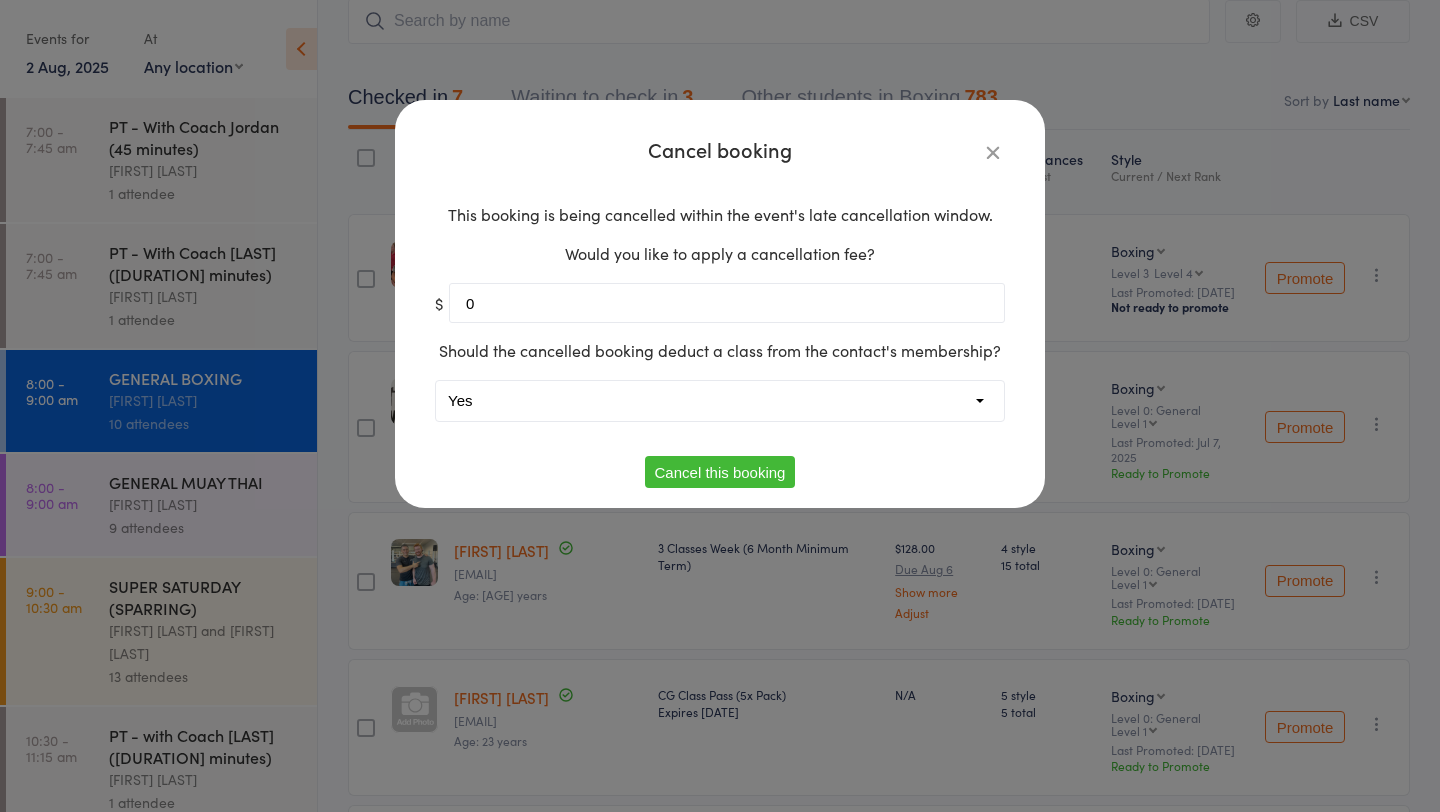 click on "Yes No" at bounding box center [720, 401] 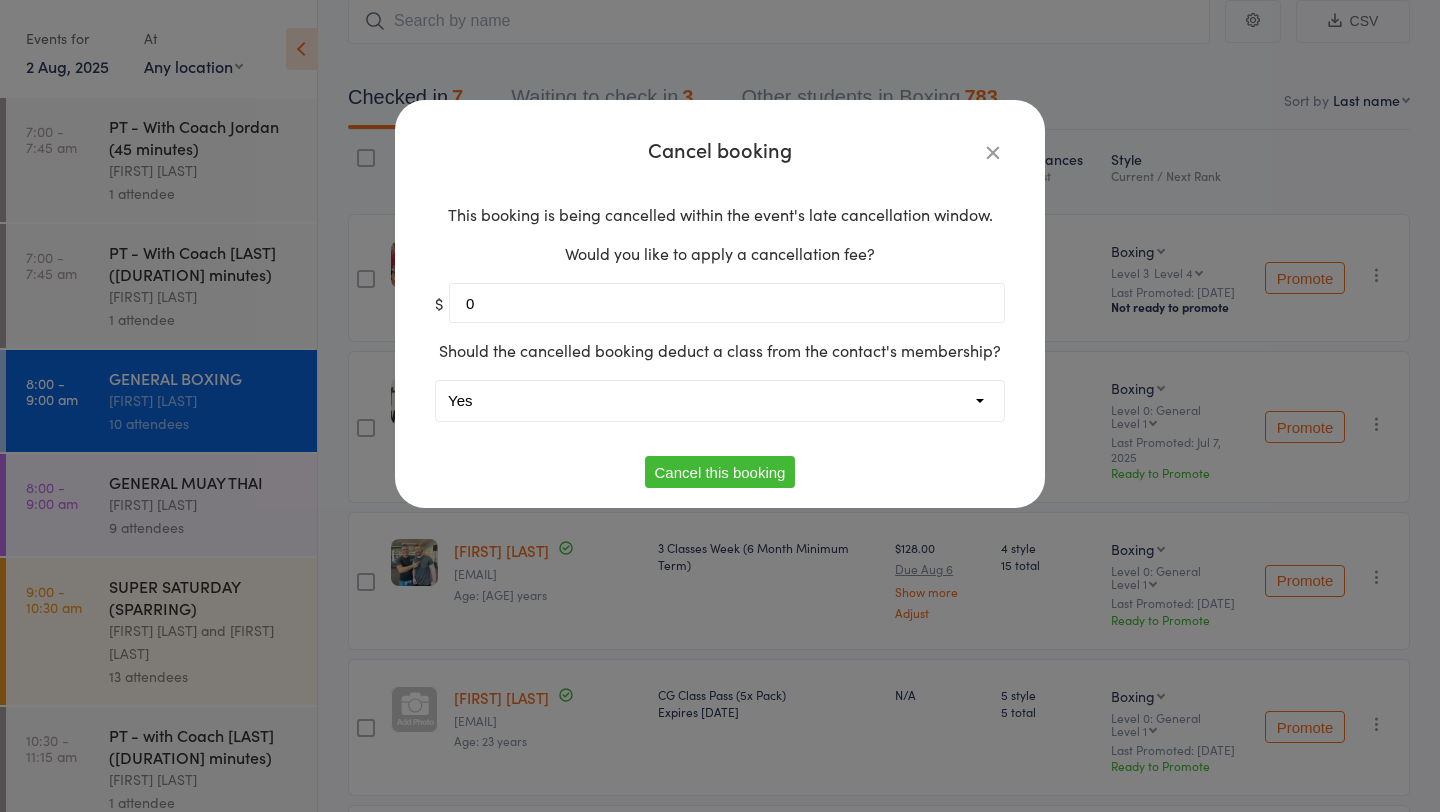 select on "1" 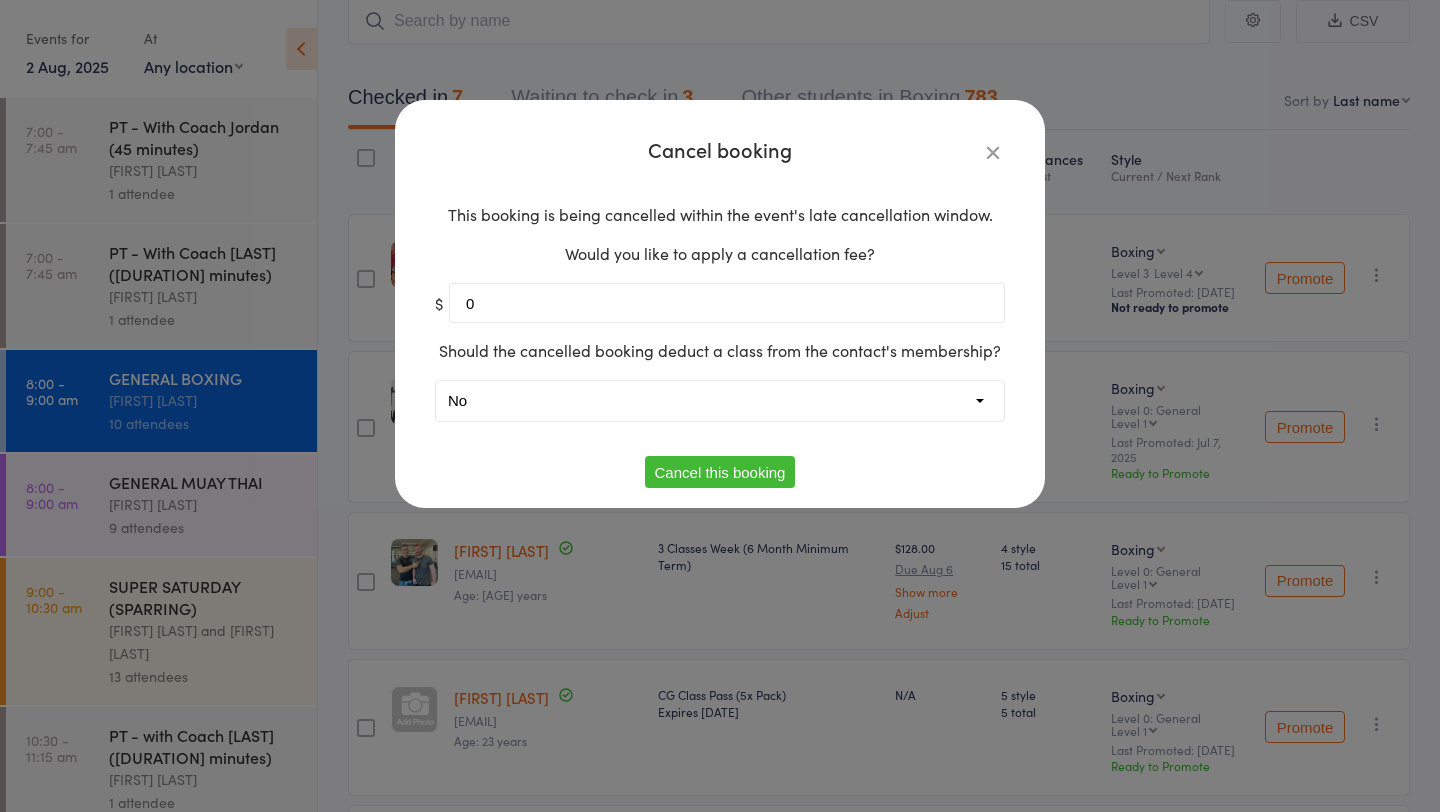 click on "Cancel this booking" at bounding box center [720, 472] 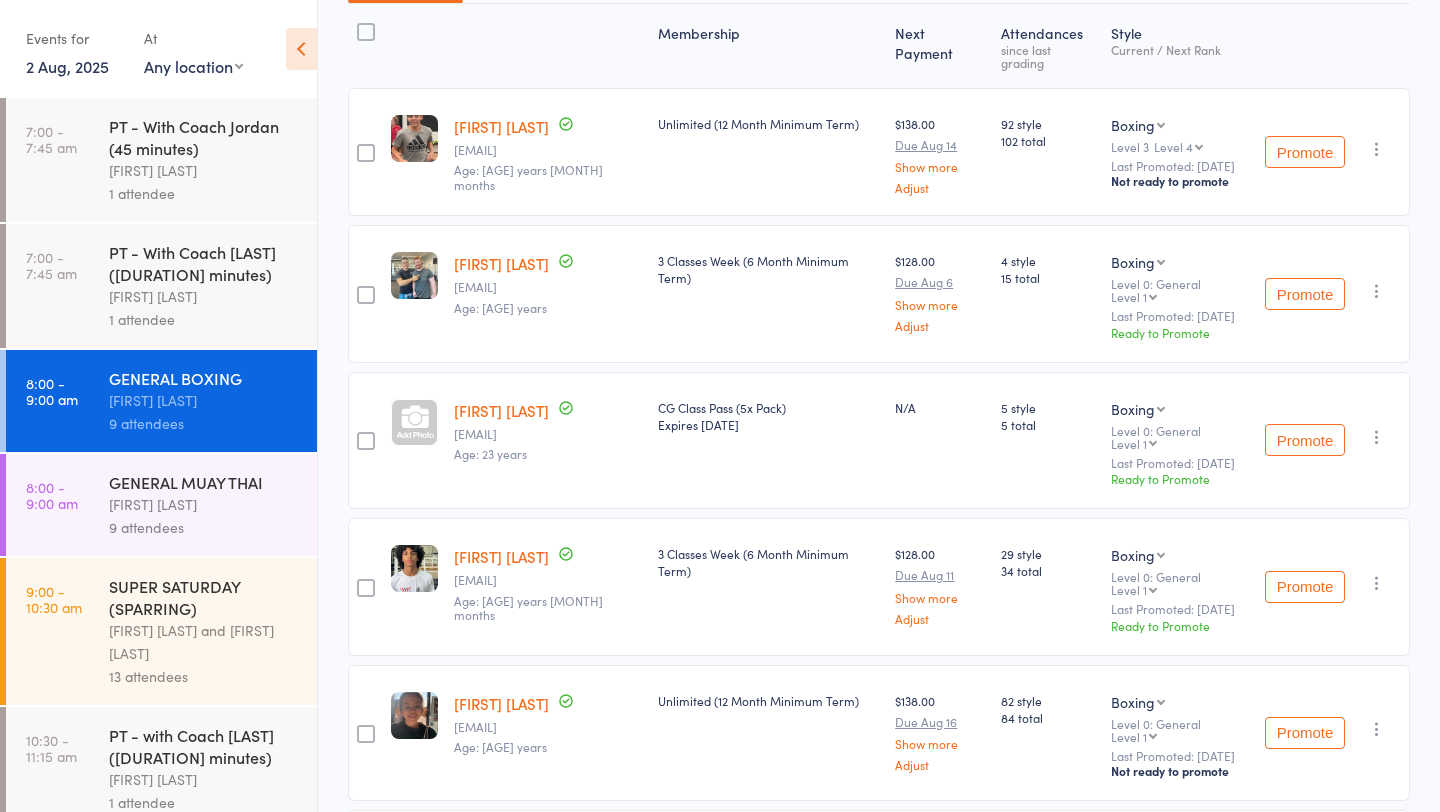 scroll, scrollTop: 260, scrollLeft: 0, axis: vertical 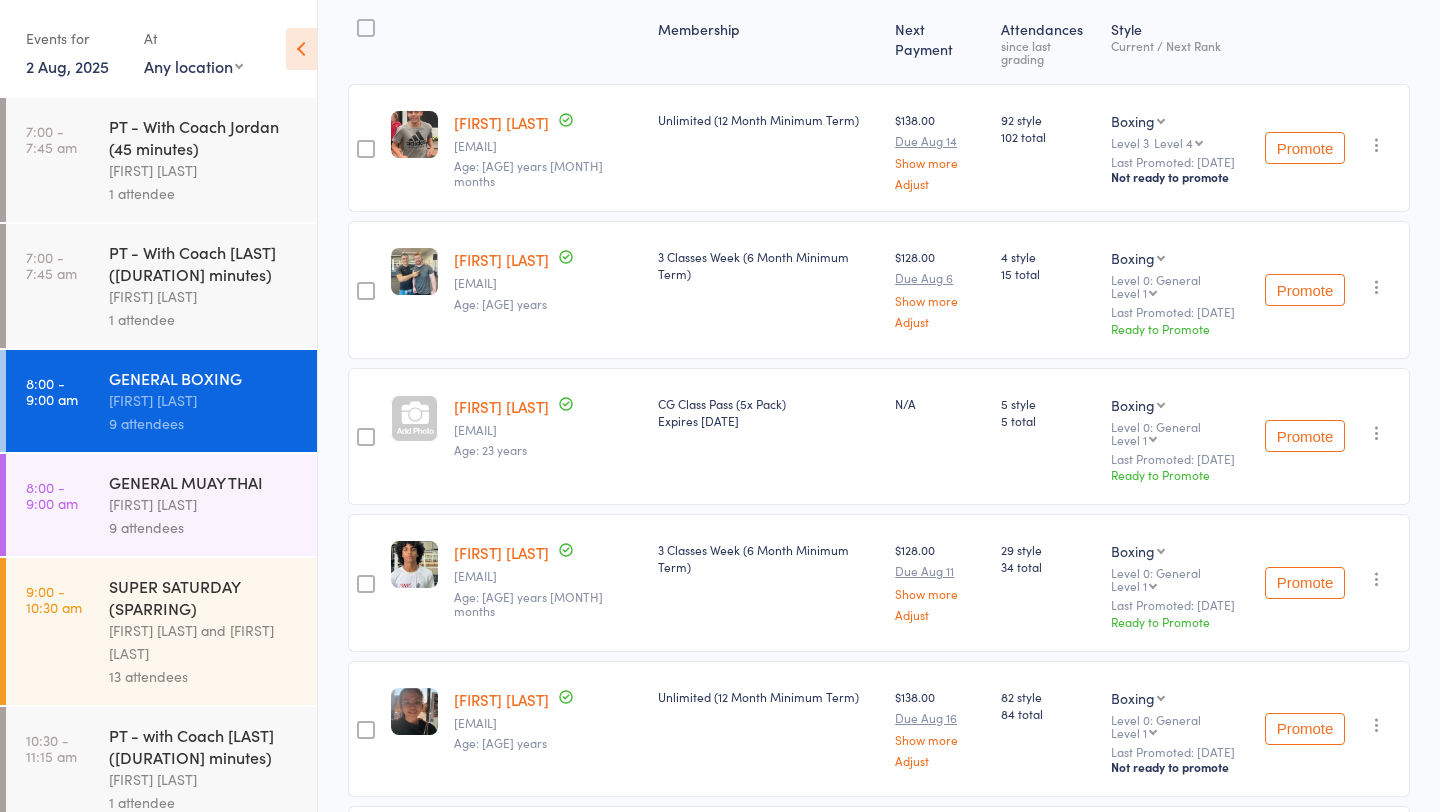 click at bounding box center [1377, 287] 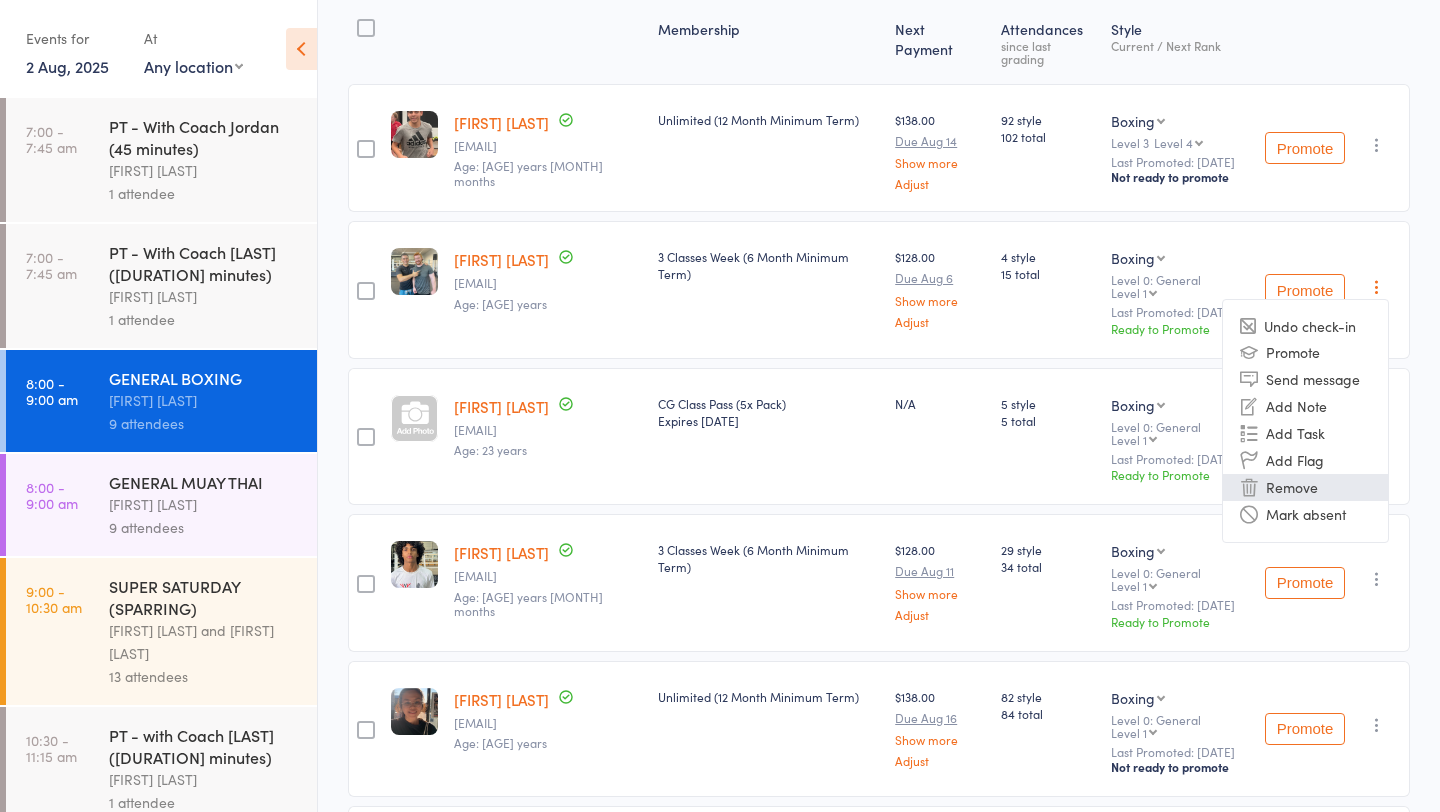 click on "Remove" at bounding box center (1305, 487) 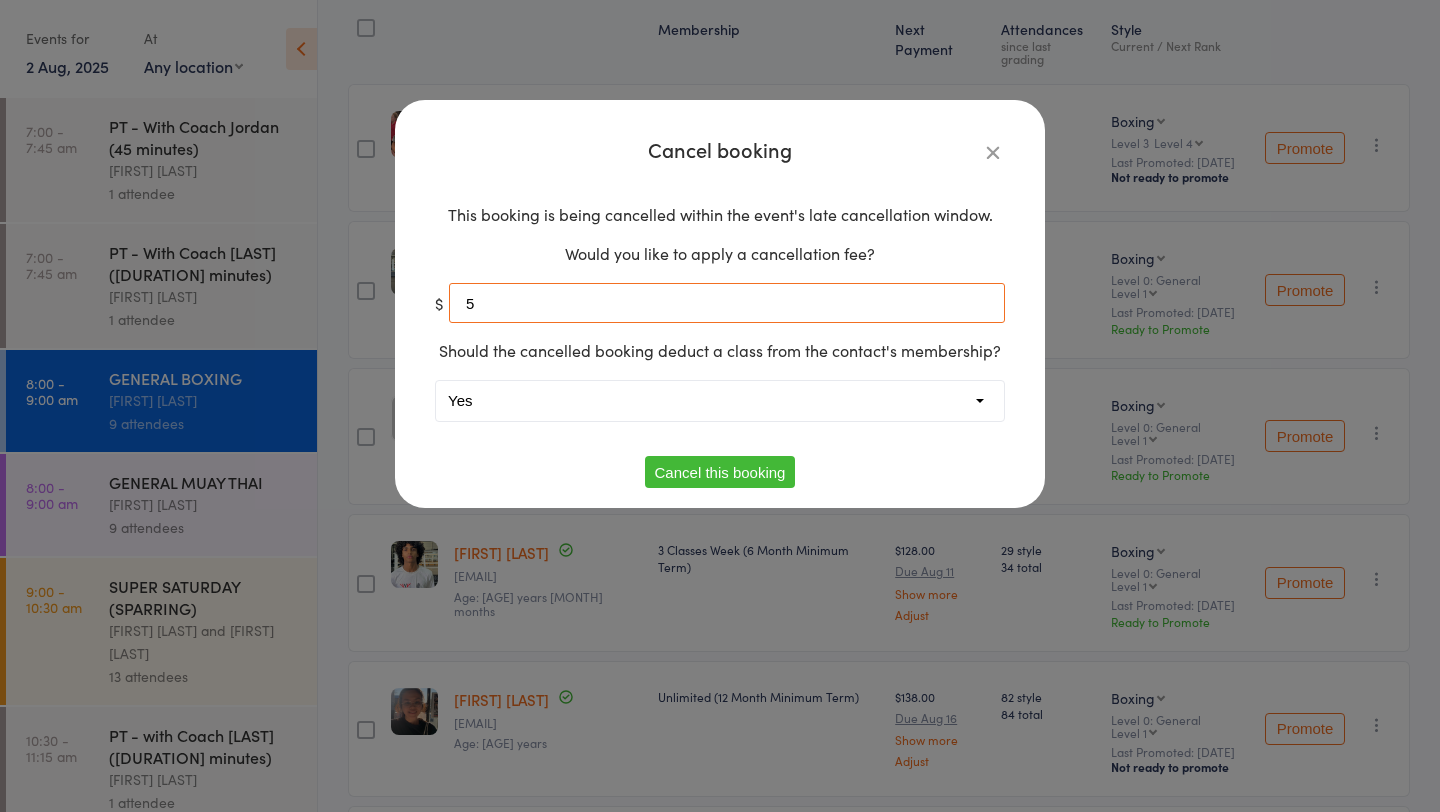 click on "5" at bounding box center (727, 303) 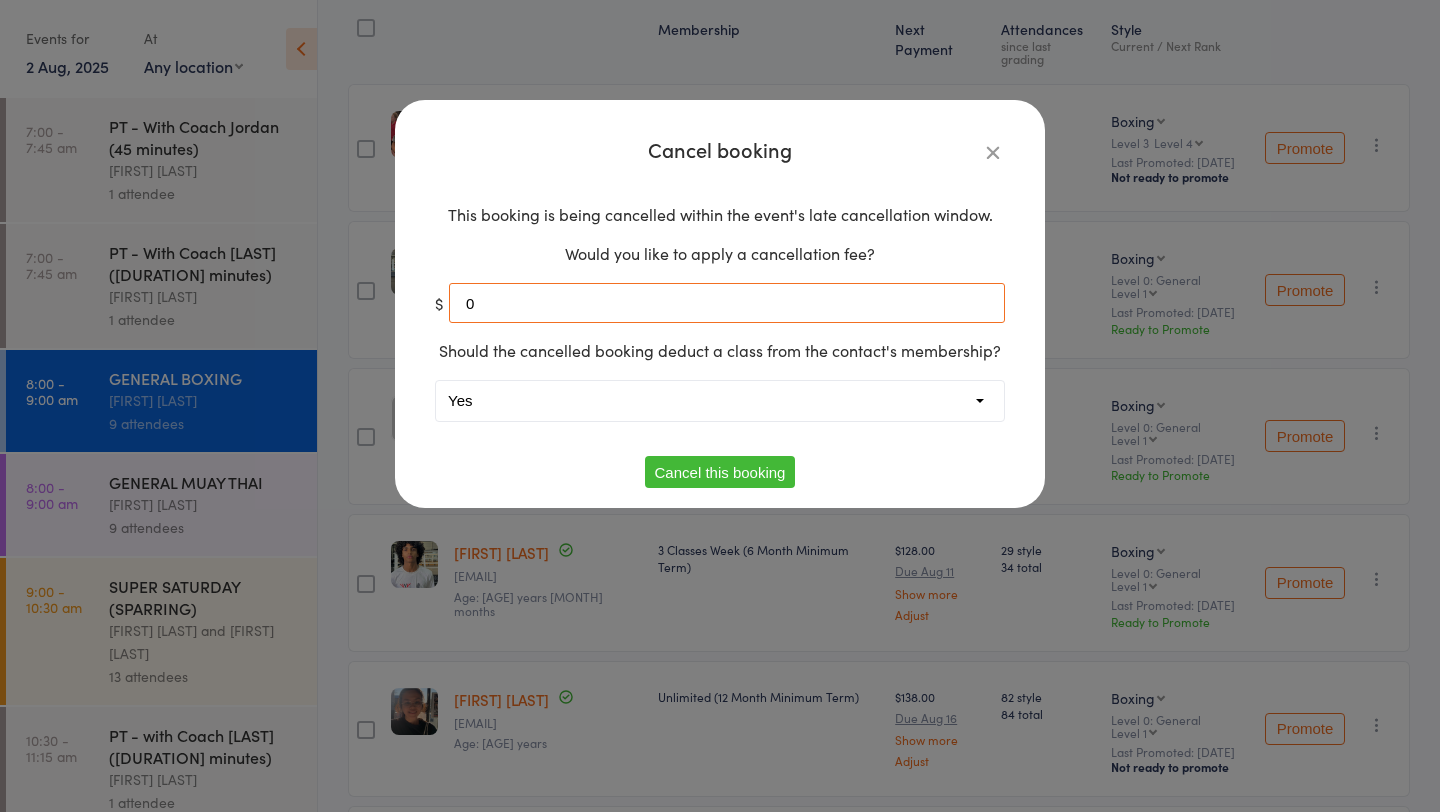 type on "0" 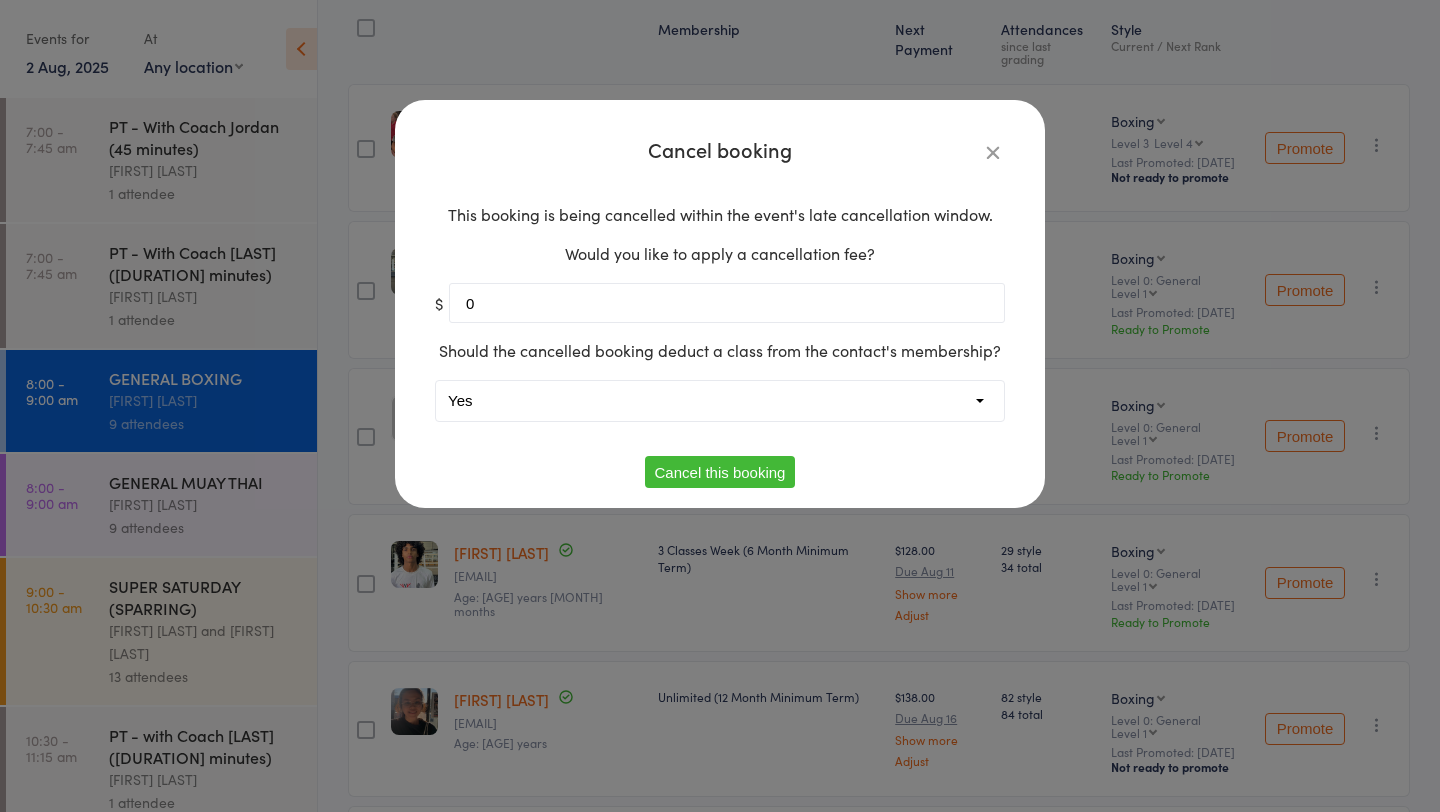 click on "Yes No" at bounding box center [720, 401] 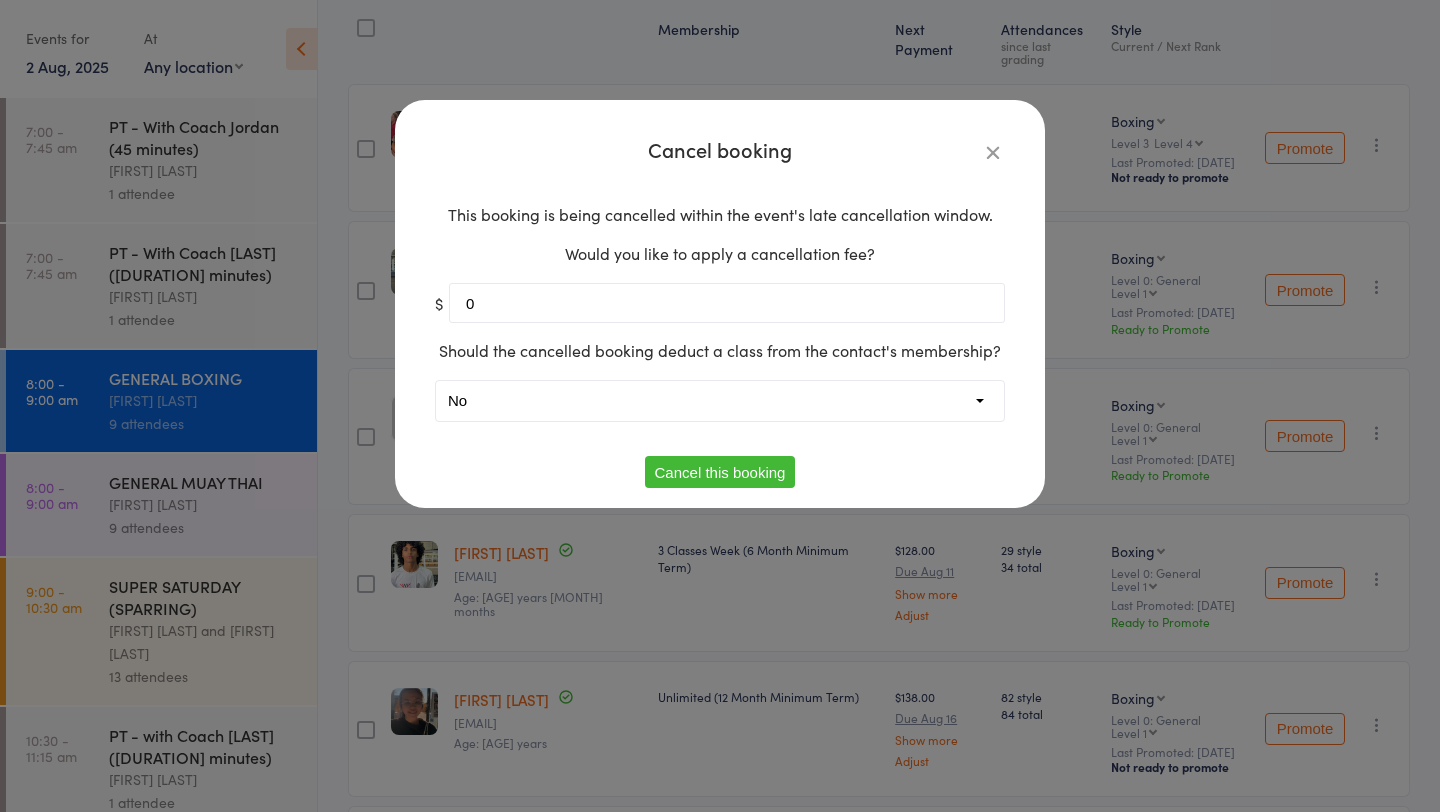 click on "Cancel this booking" at bounding box center [720, 472] 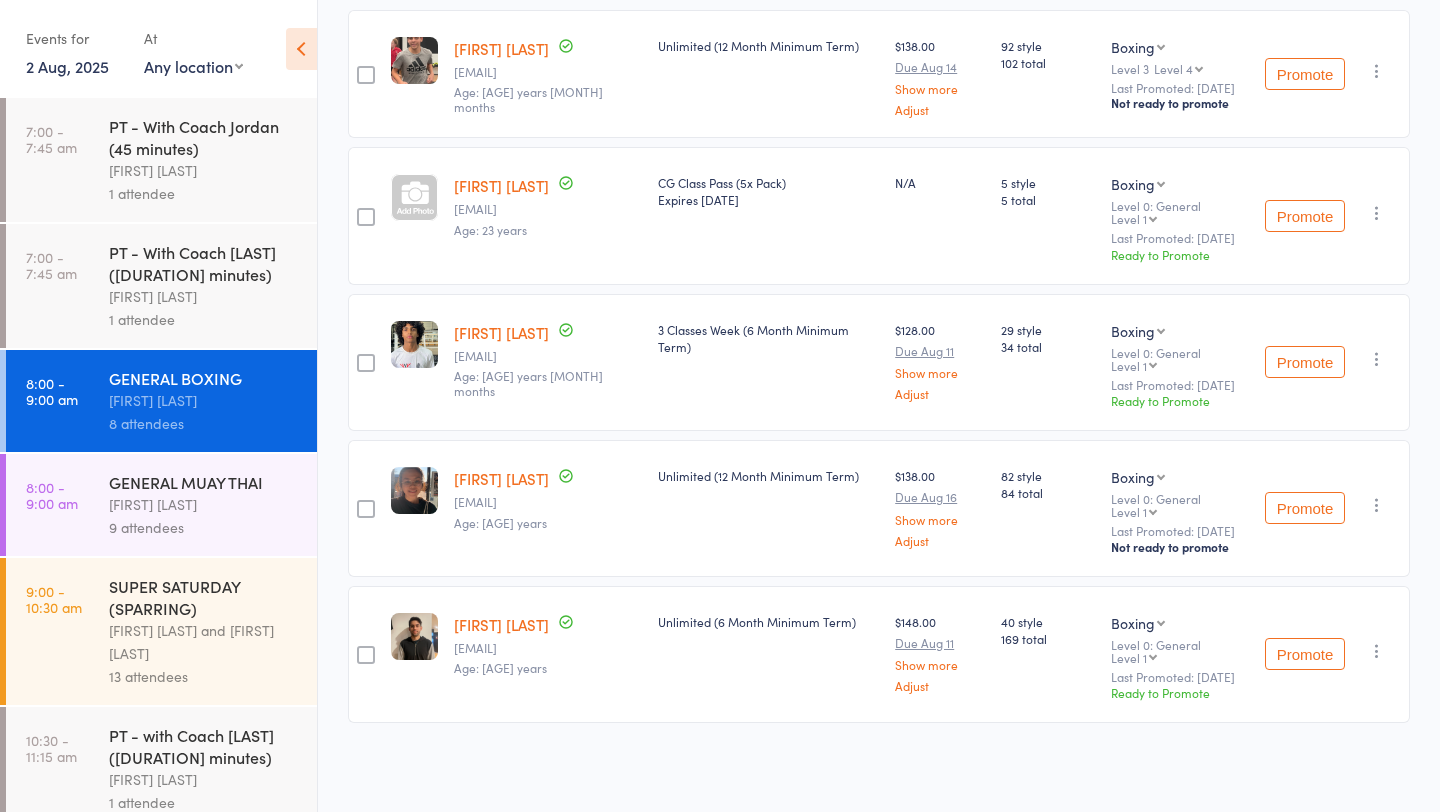 scroll, scrollTop: 400, scrollLeft: 0, axis: vertical 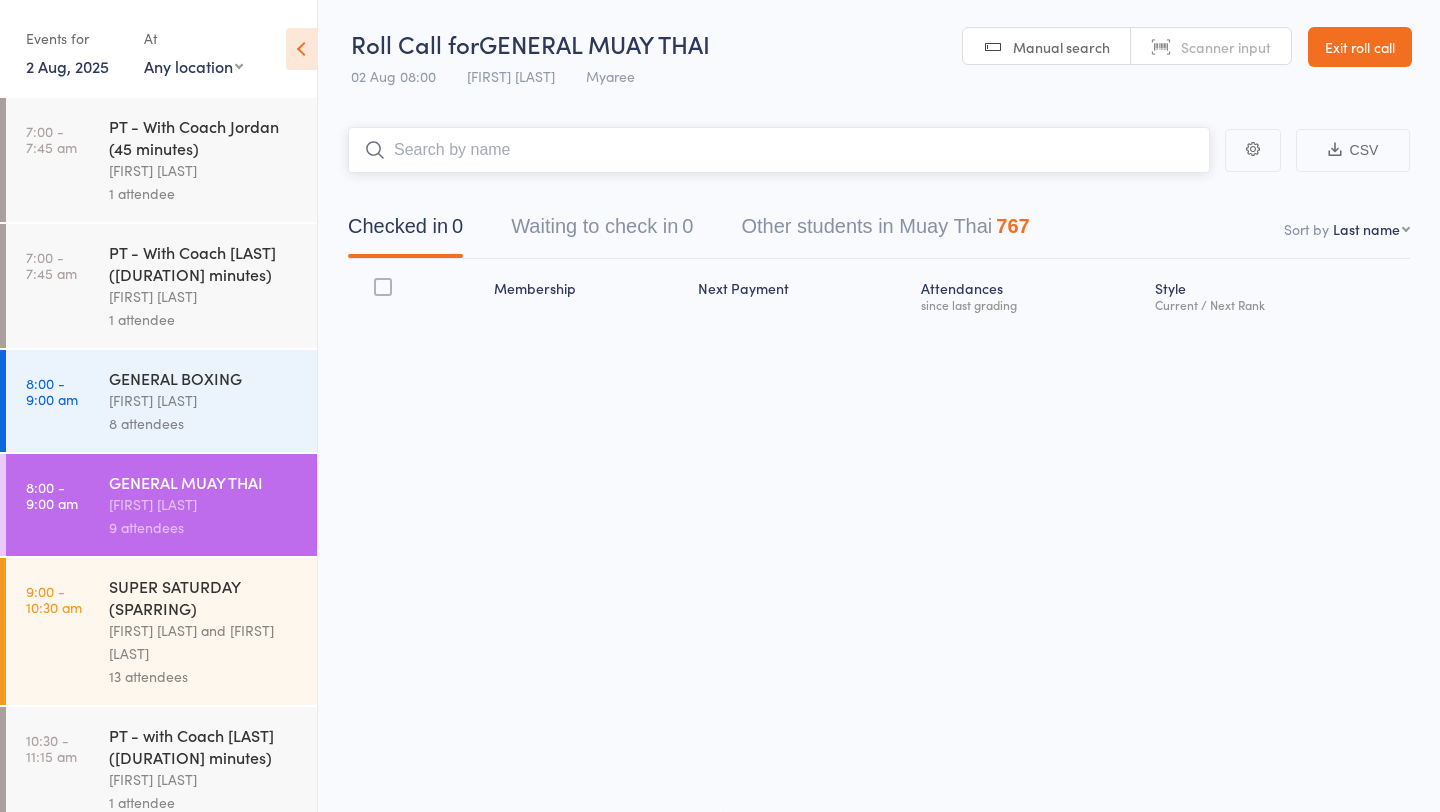 click on "Waiting to check in  0" at bounding box center (602, 231) 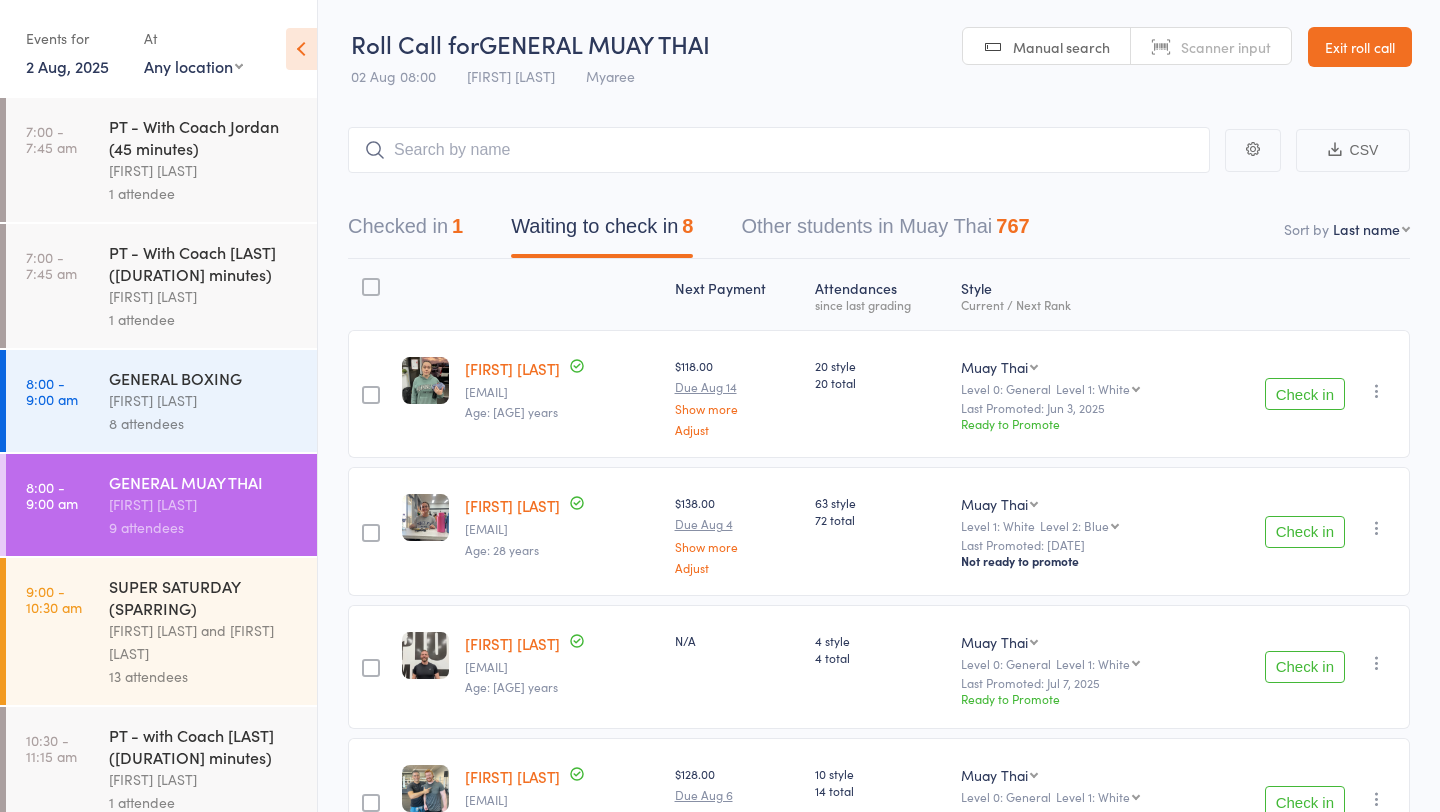 click on "Check in" at bounding box center [1305, 532] 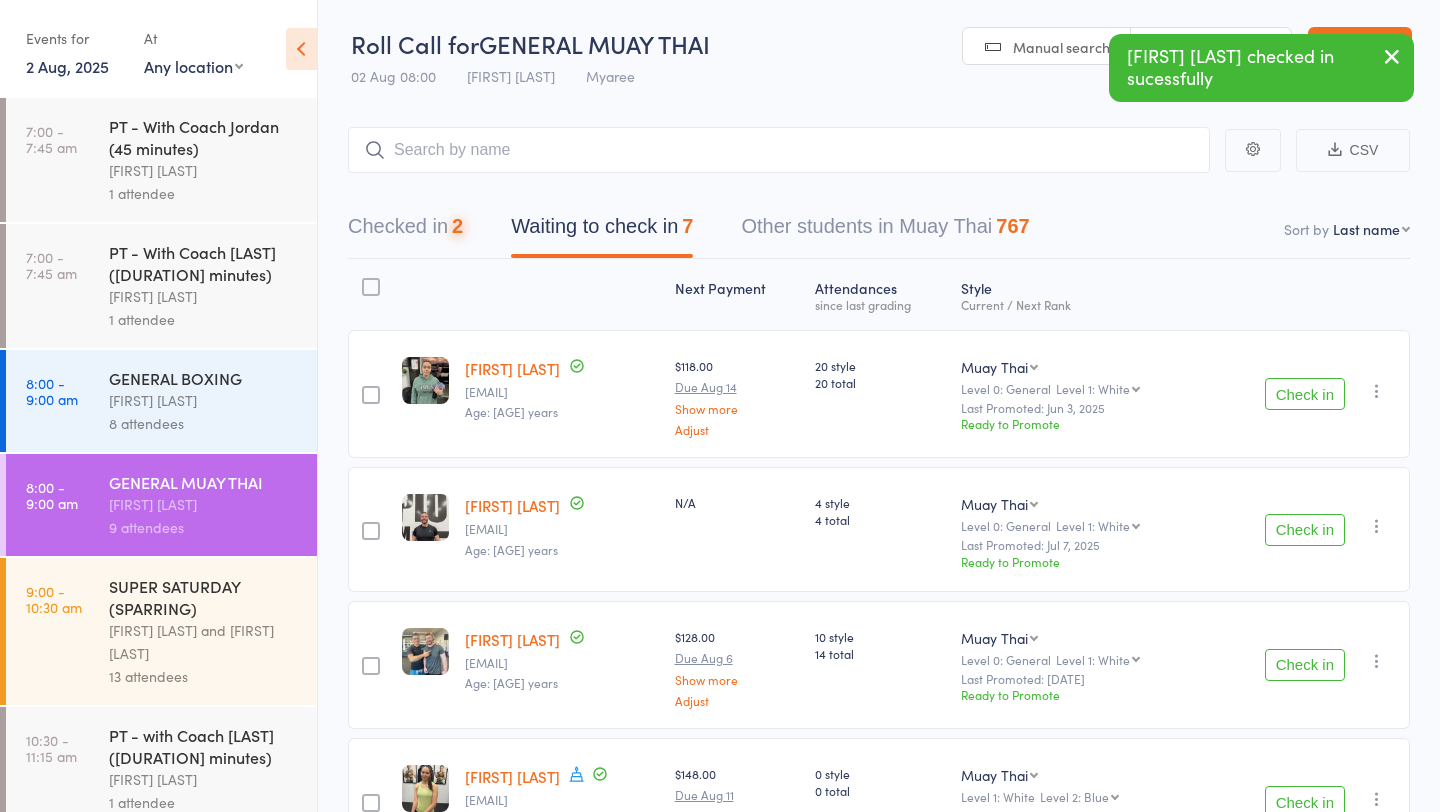 click on "Check in" at bounding box center (1305, 530) 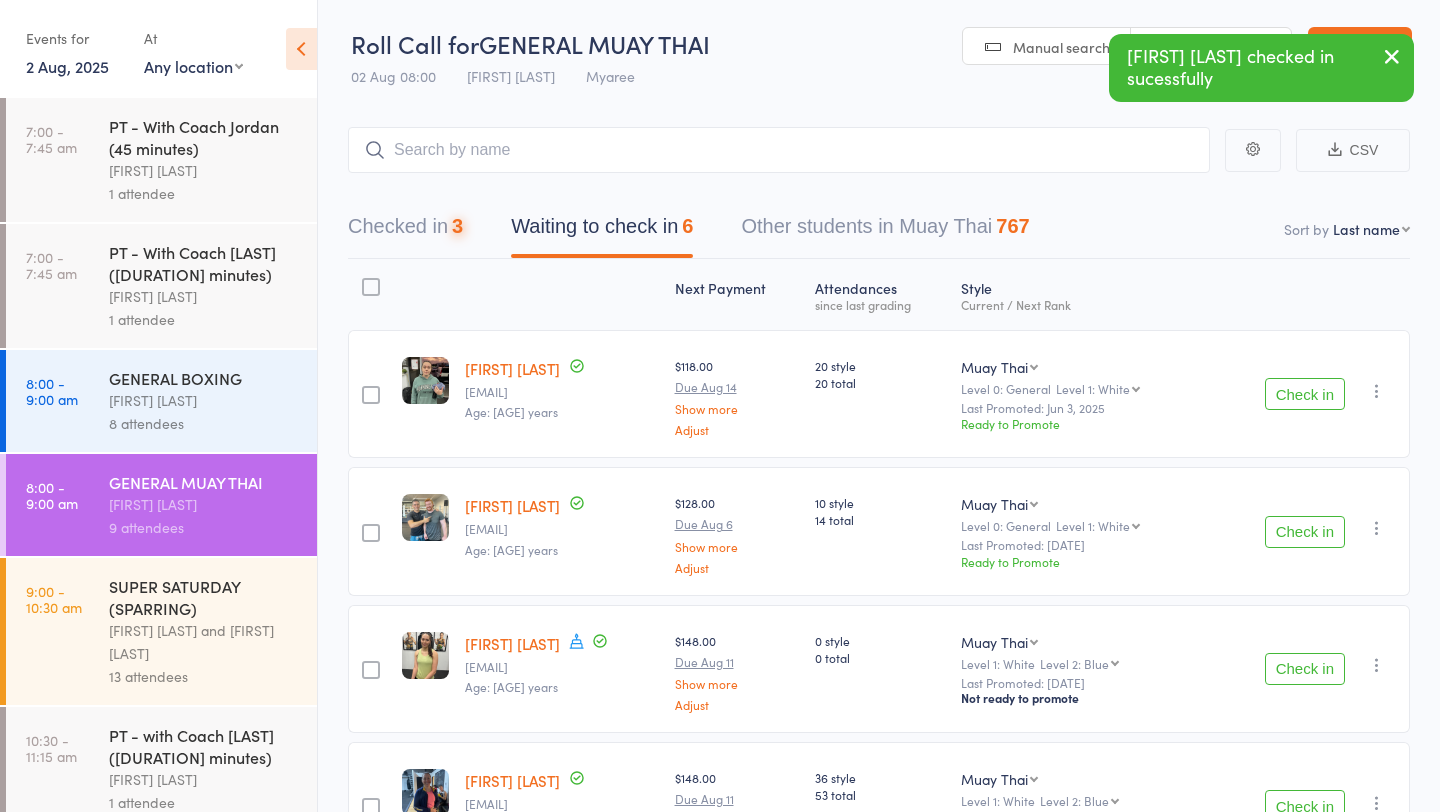 click on "Check in" at bounding box center [1305, 532] 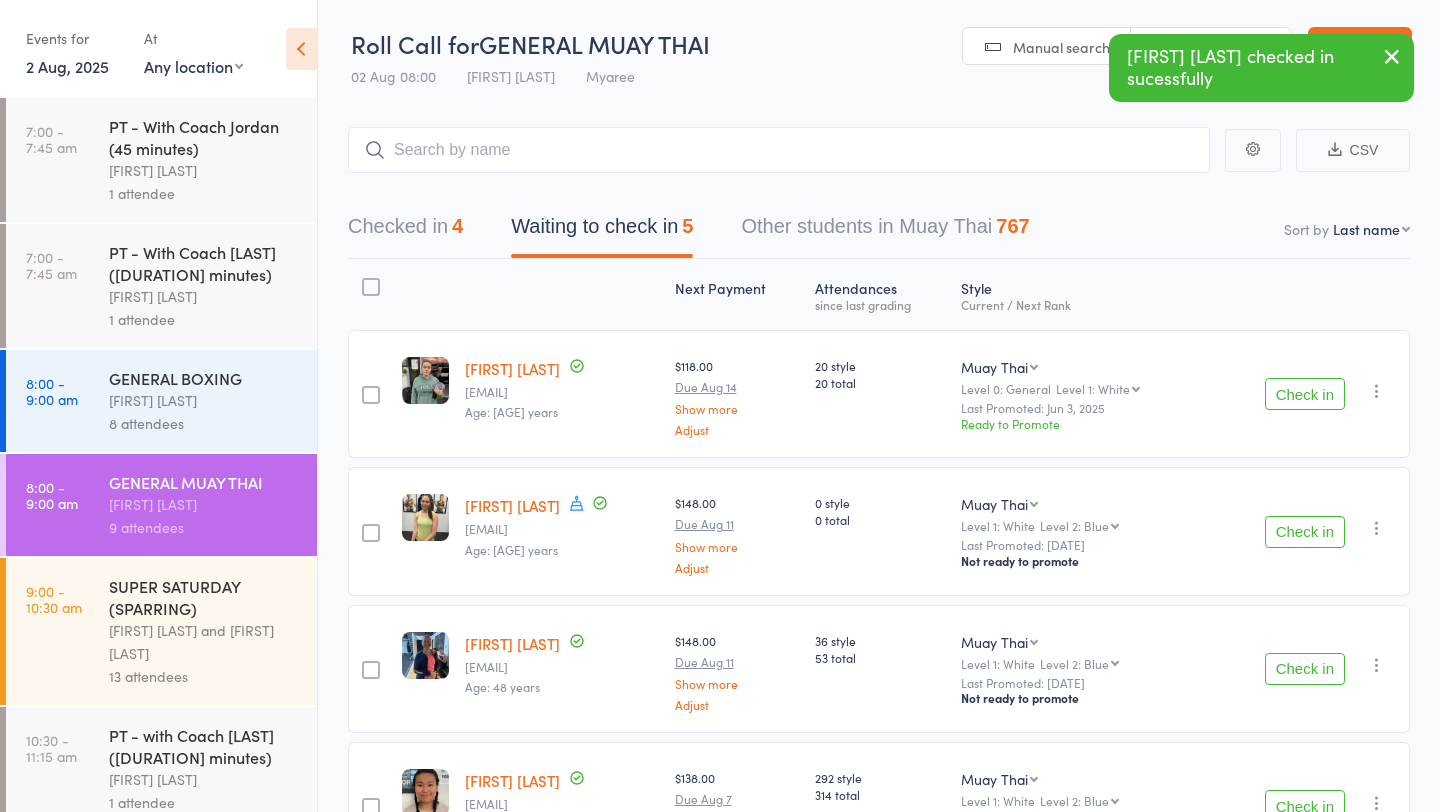 click on "Check in" at bounding box center [1305, 669] 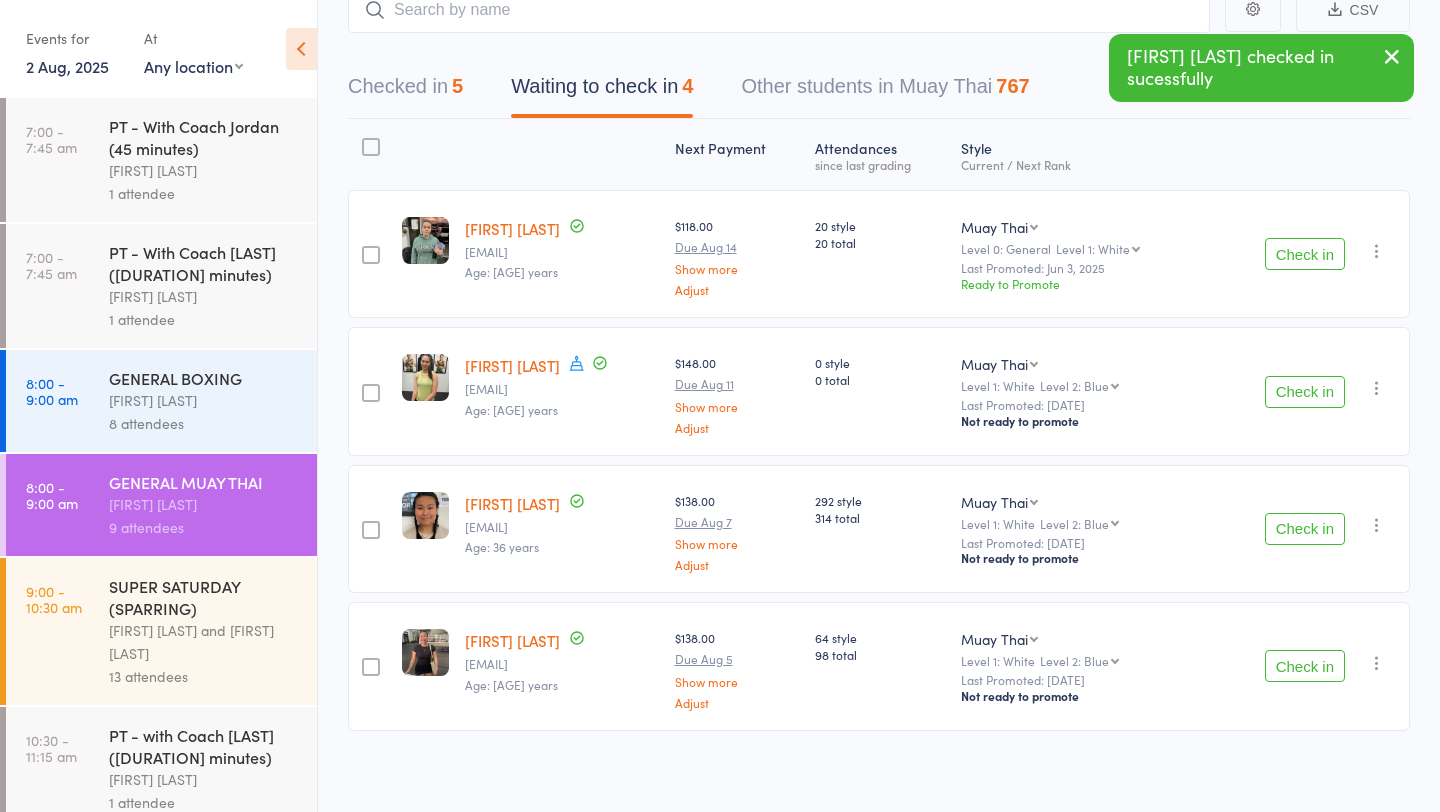 scroll, scrollTop: 146, scrollLeft: 0, axis: vertical 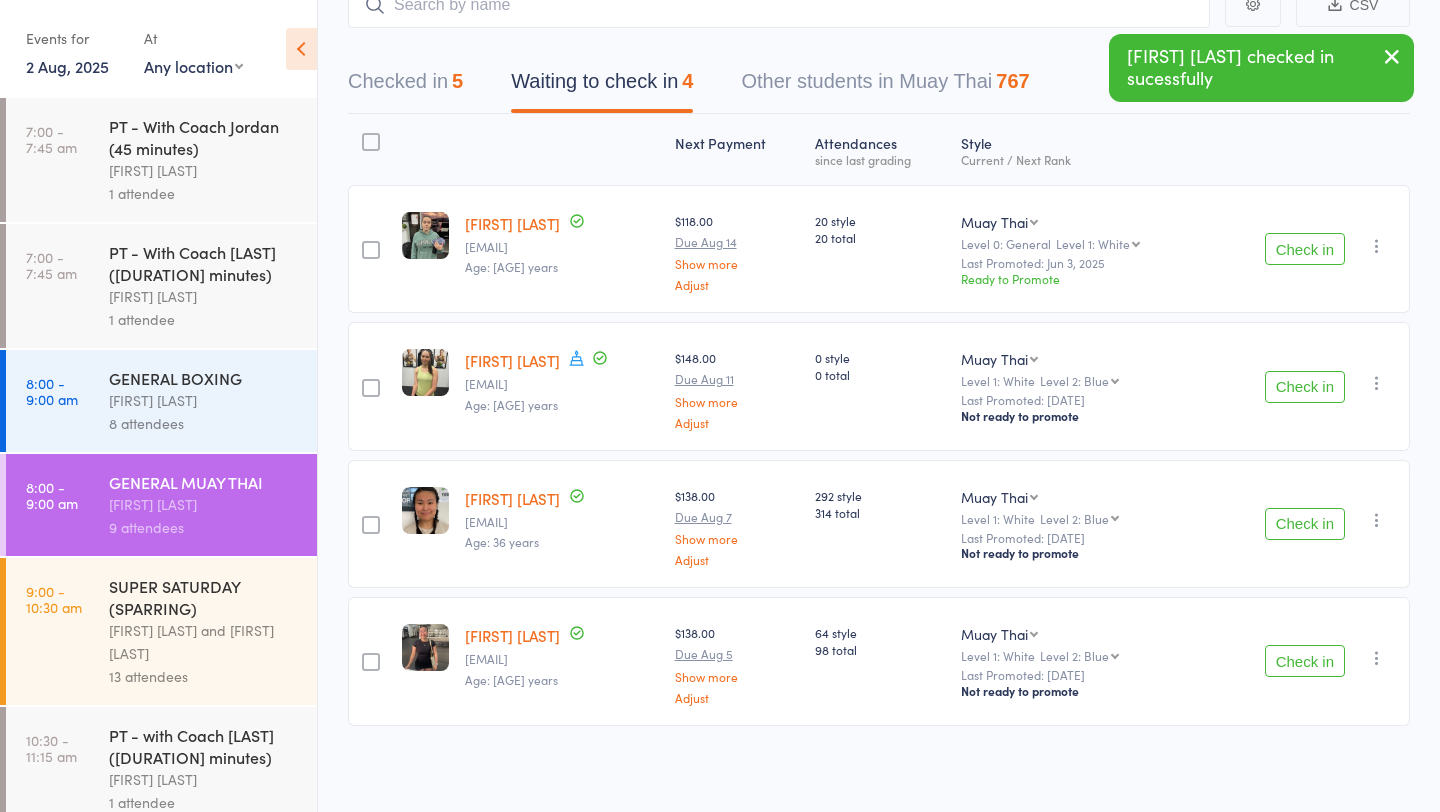 click on "Check in" at bounding box center [1305, 661] 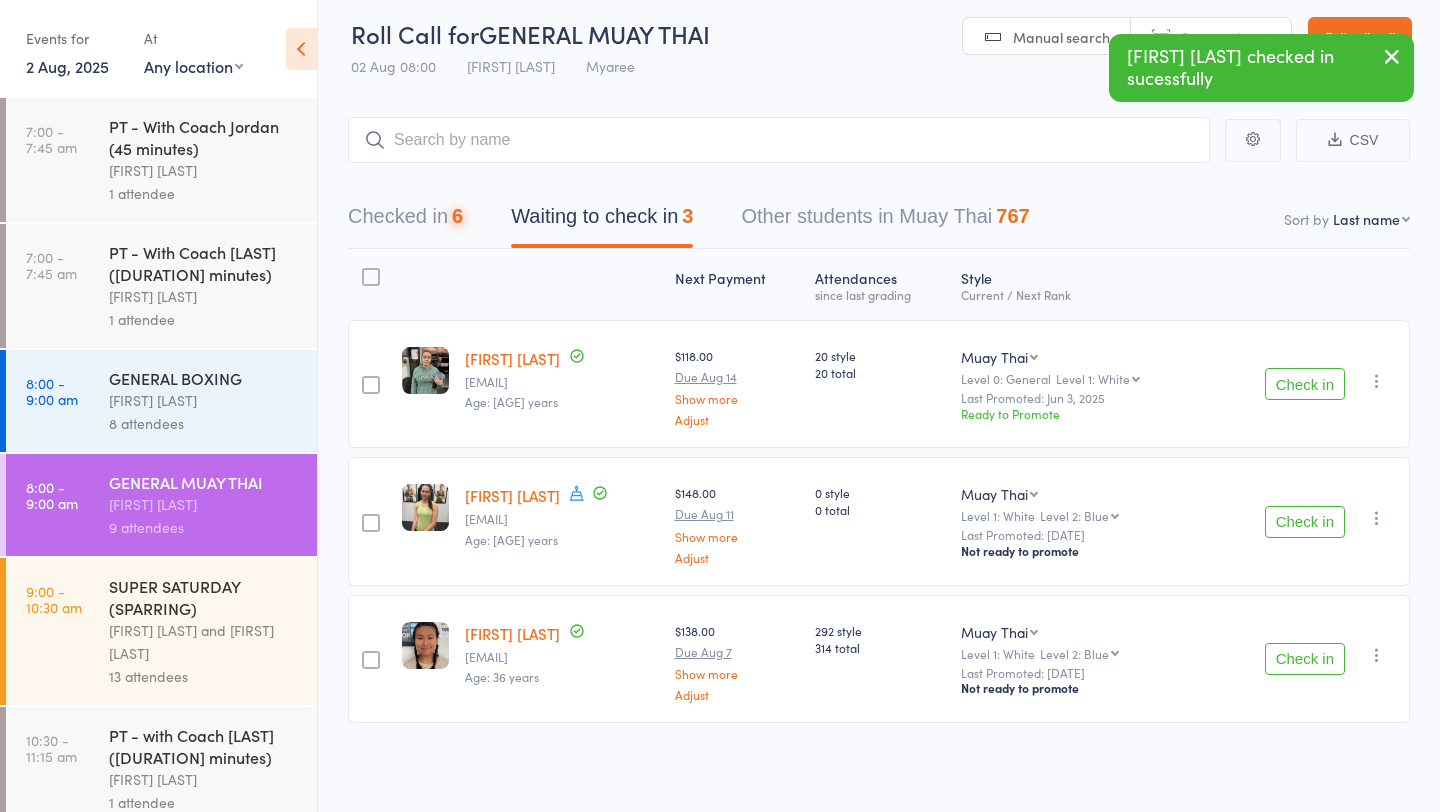 scroll, scrollTop: 9, scrollLeft: 0, axis: vertical 